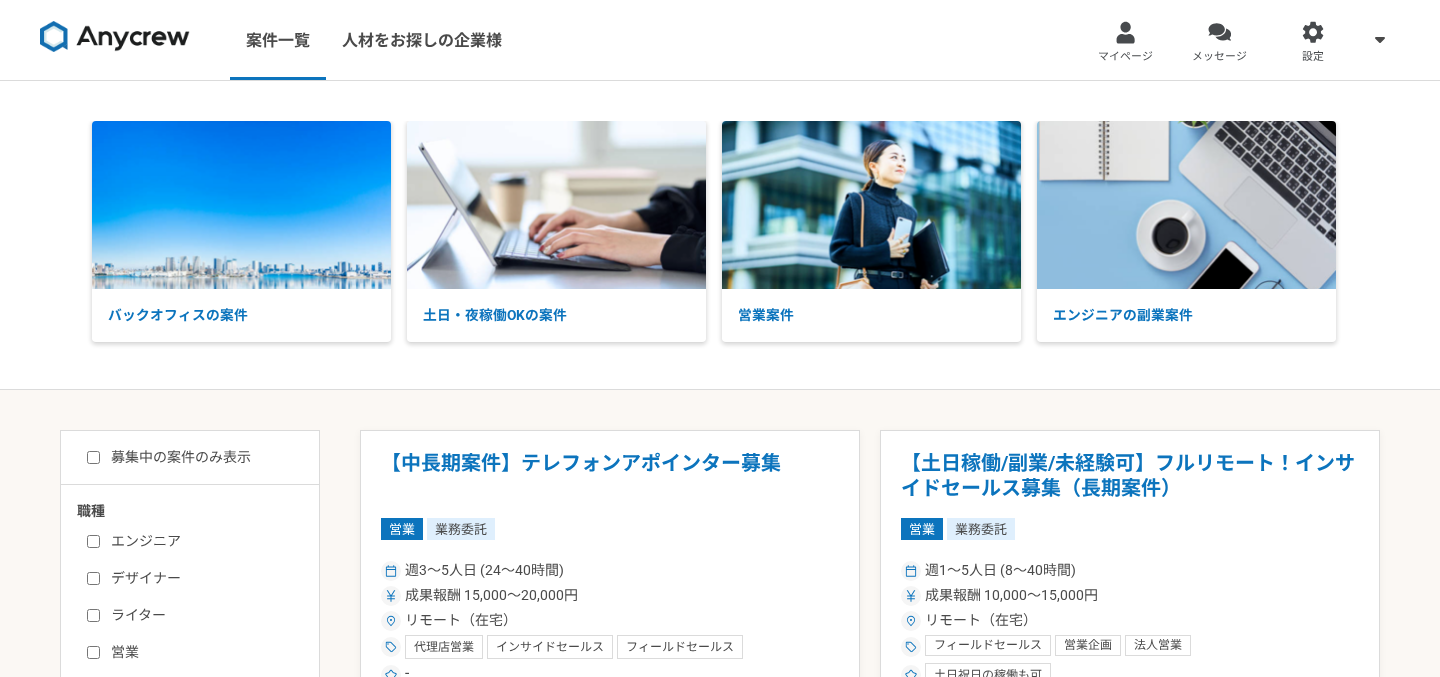 scroll, scrollTop: 0, scrollLeft: 0, axis: both 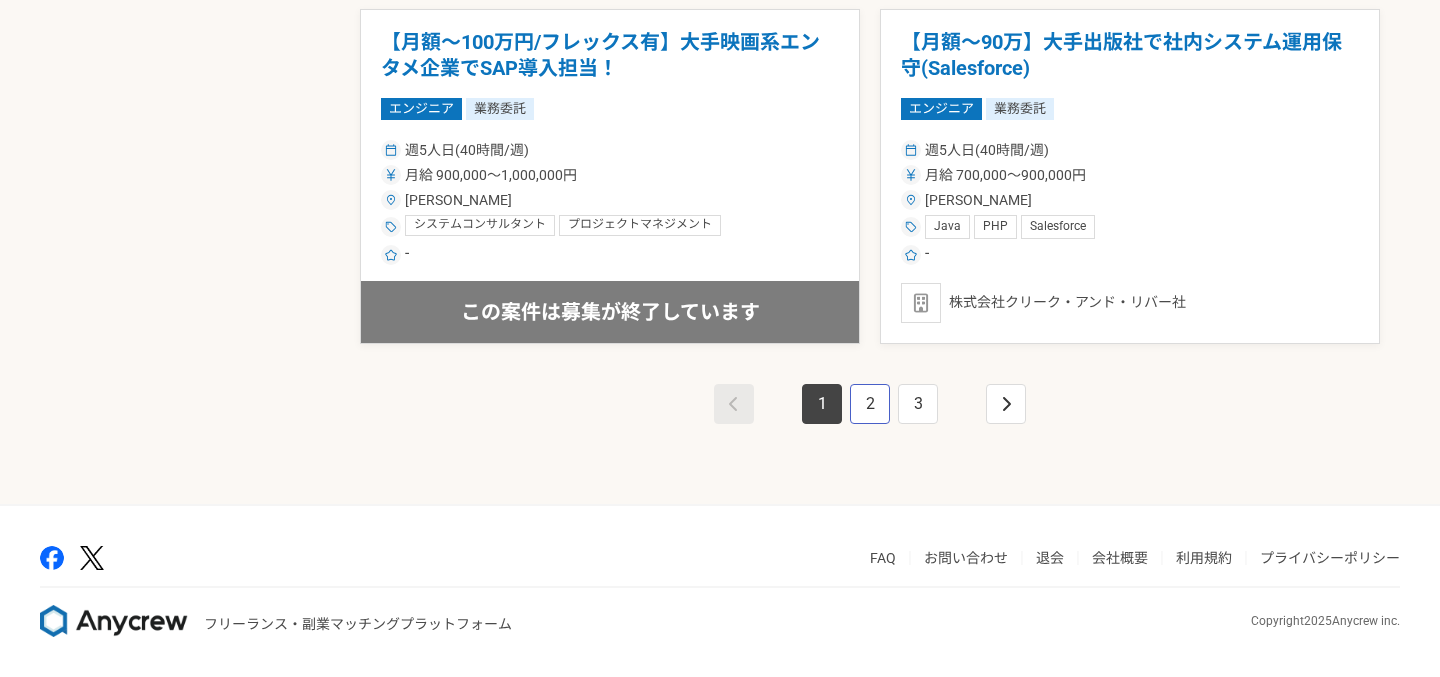 click on "2" at bounding box center (870, 404) 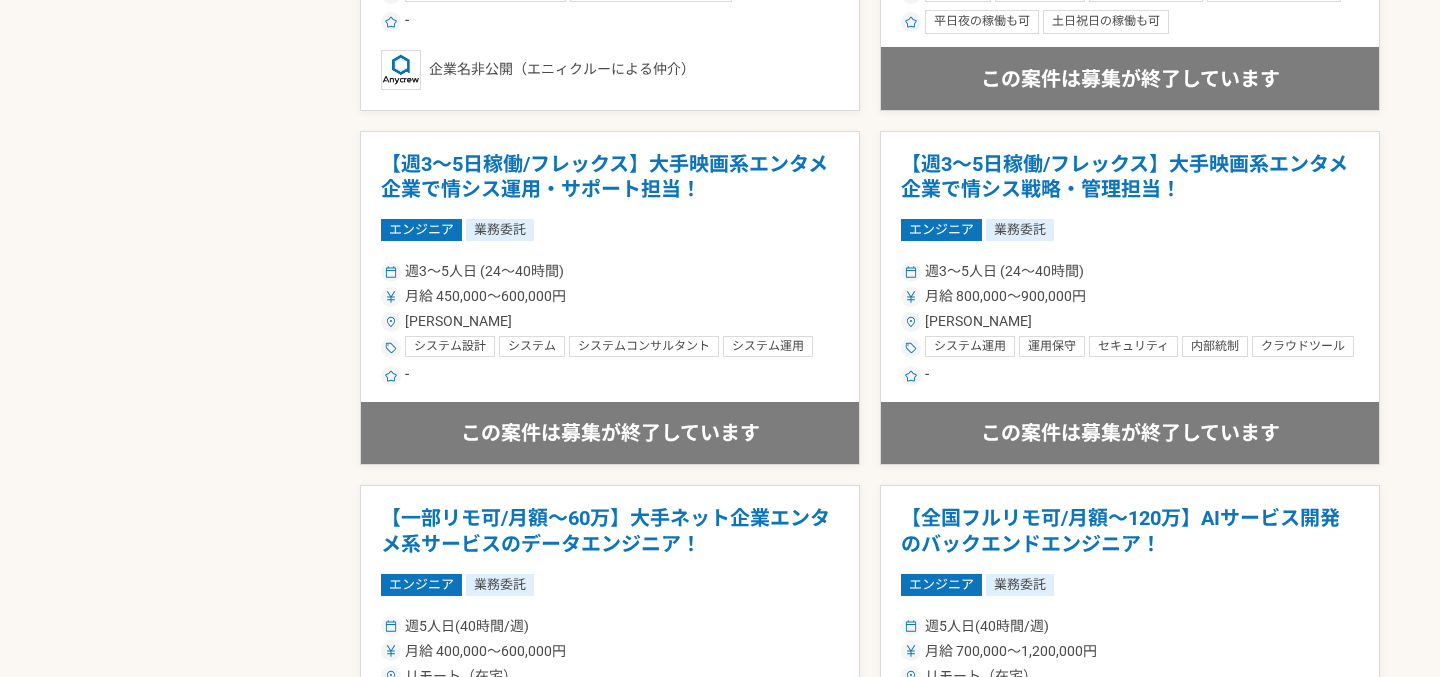 scroll, scrollTop: 3612, scrollLeft: 0, axis: vertical 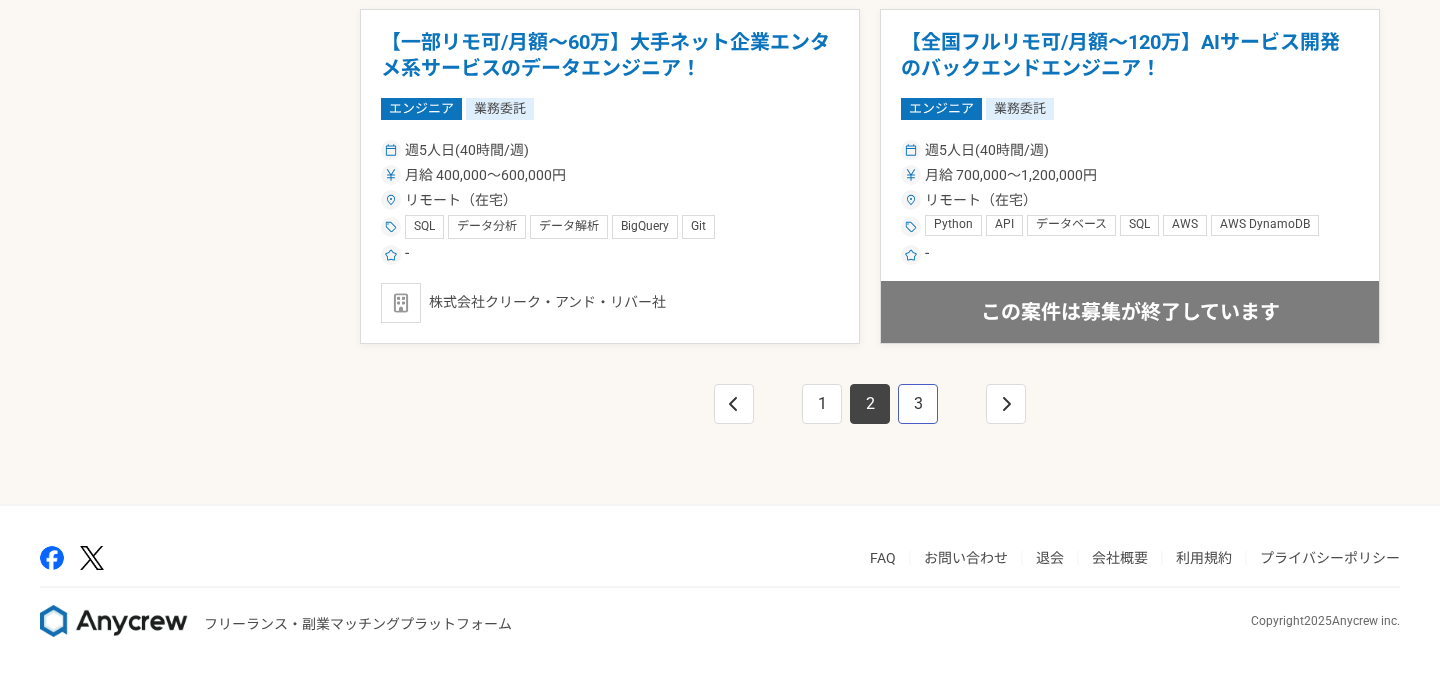 click on "3" at bounding box center (918, 404) 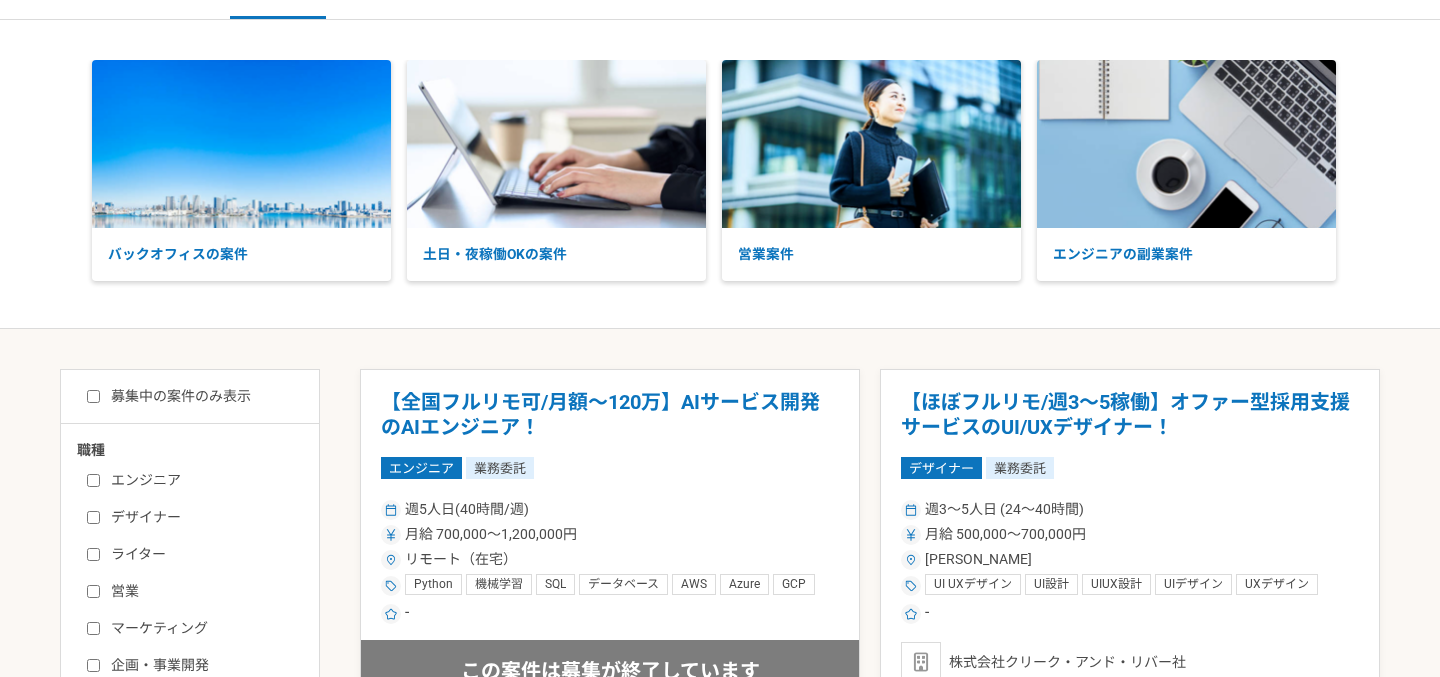 scroll, scrollTop: 0, scrollLeft: 0, axis: both 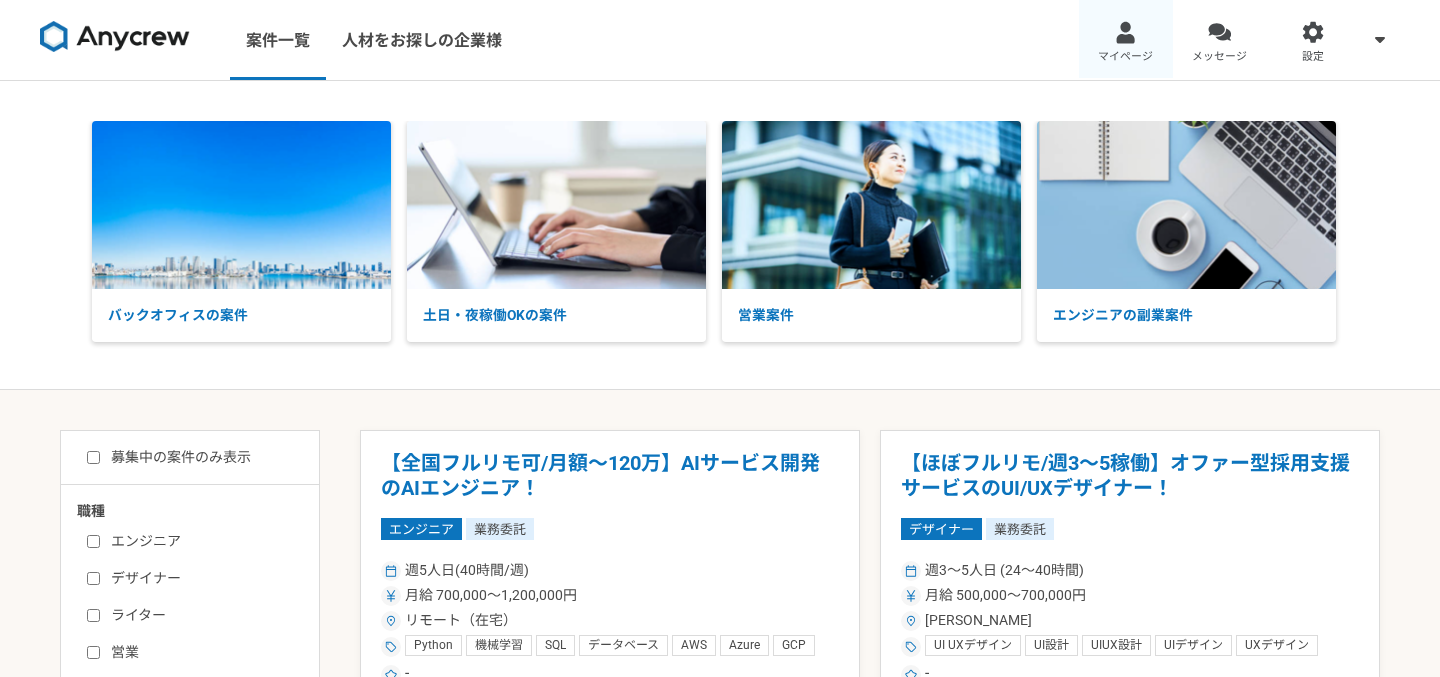 click at bounding box center (1125, 32) 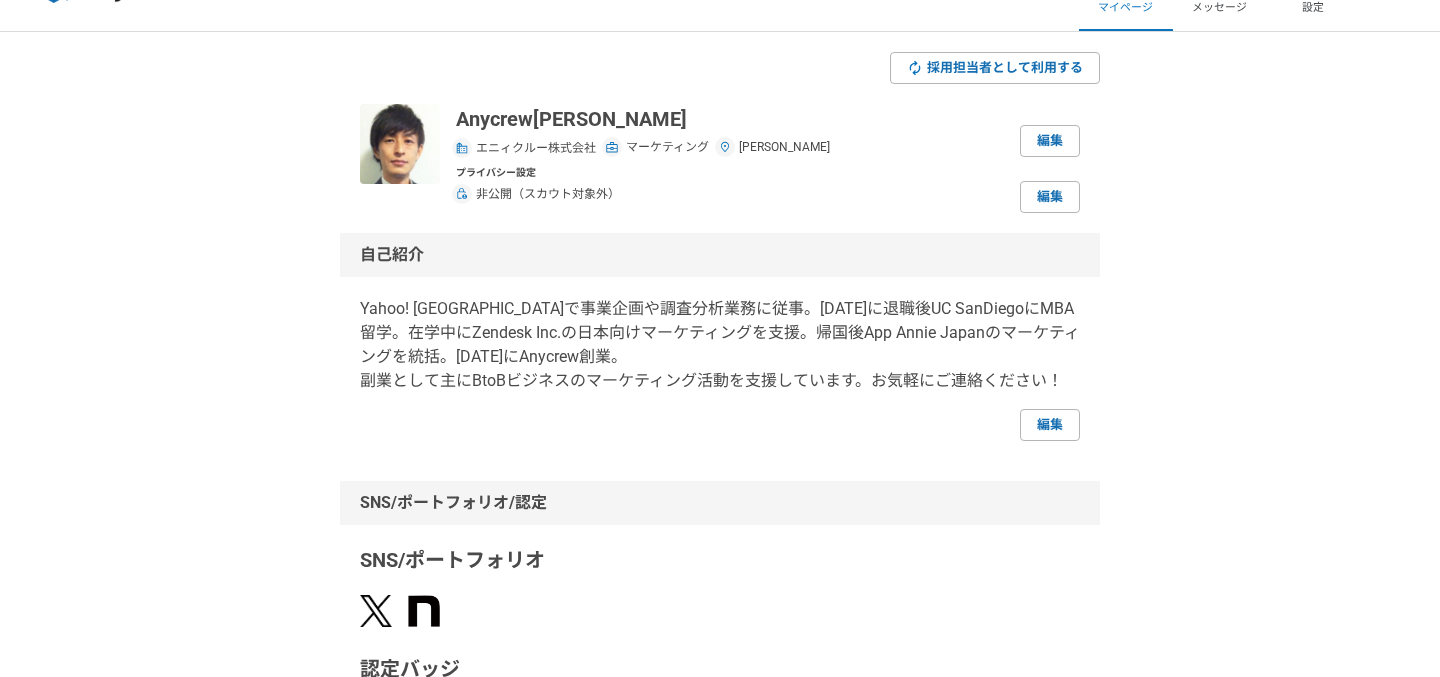 scroll, scrollTop: 0, scrollLeft: 0, axis: both 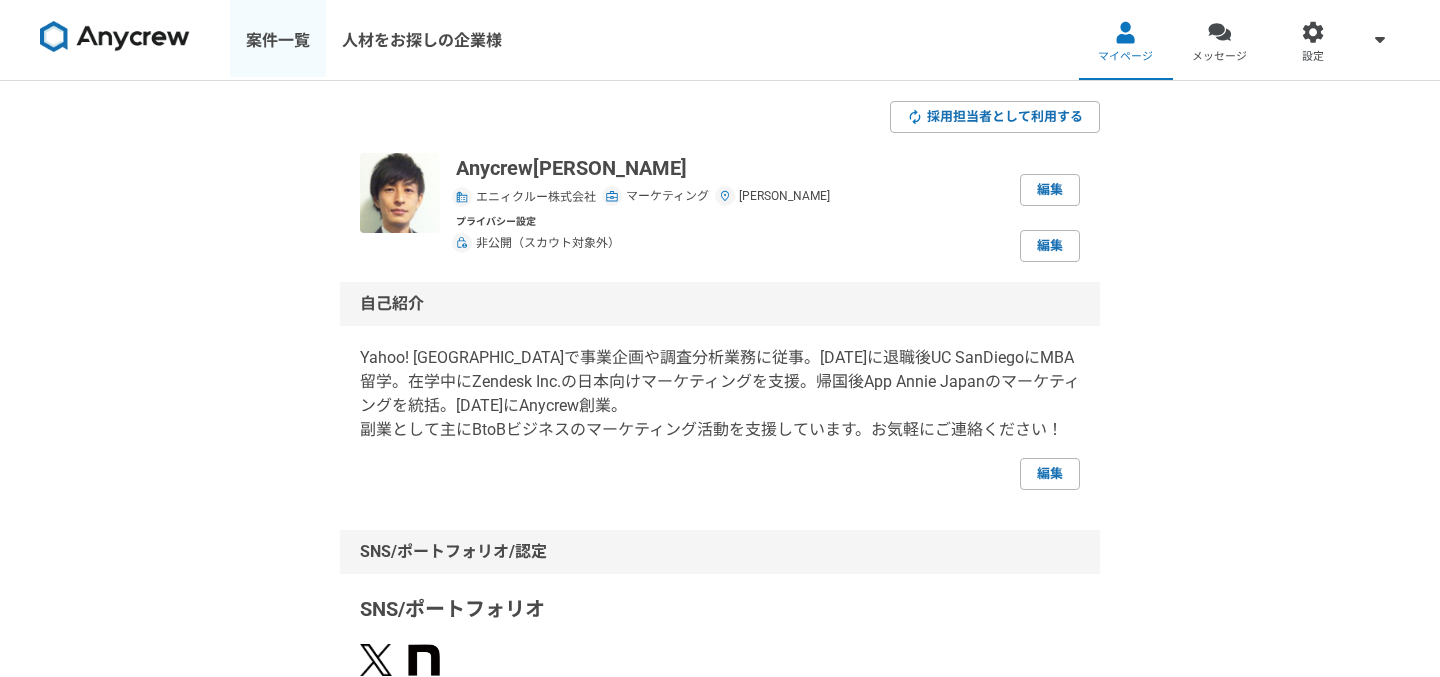 click on "案件一覧" at bounding box center (278, 40) 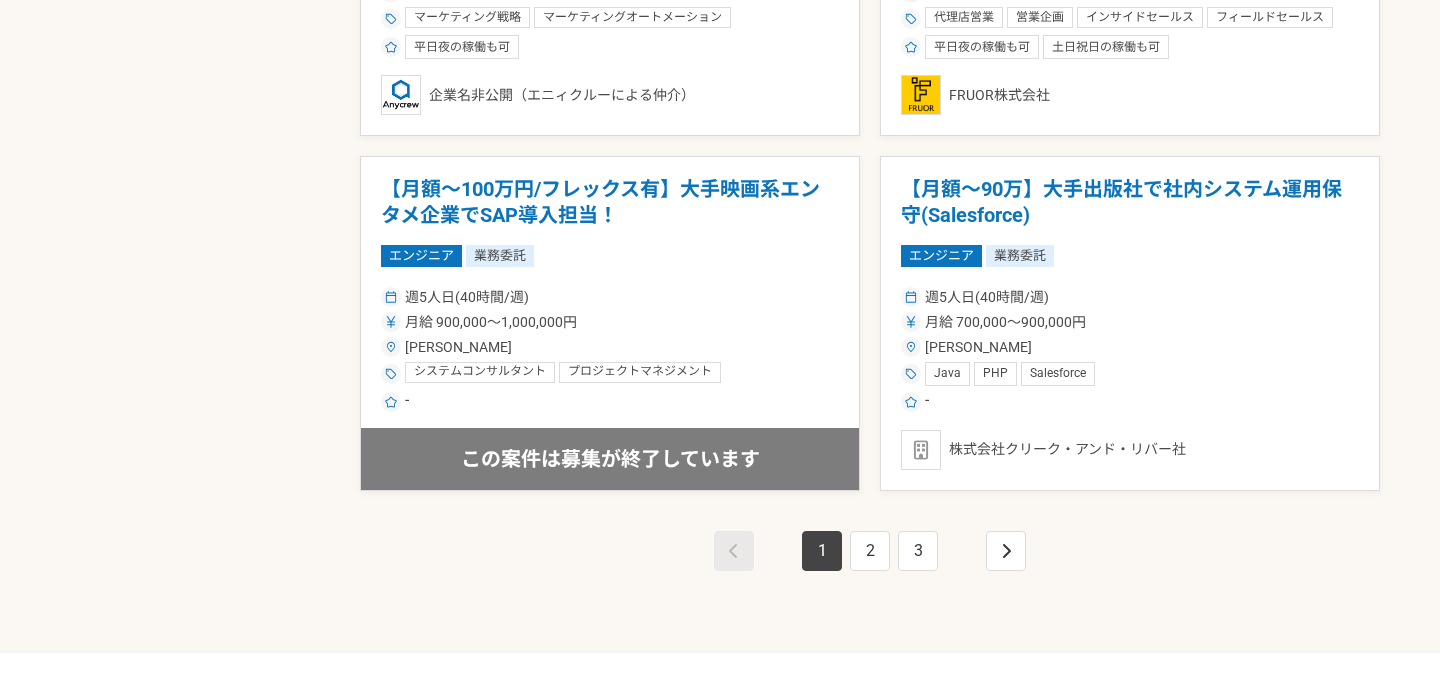 scroll, scrollTop: 3467, scrollLeft: 0, axis: vertical 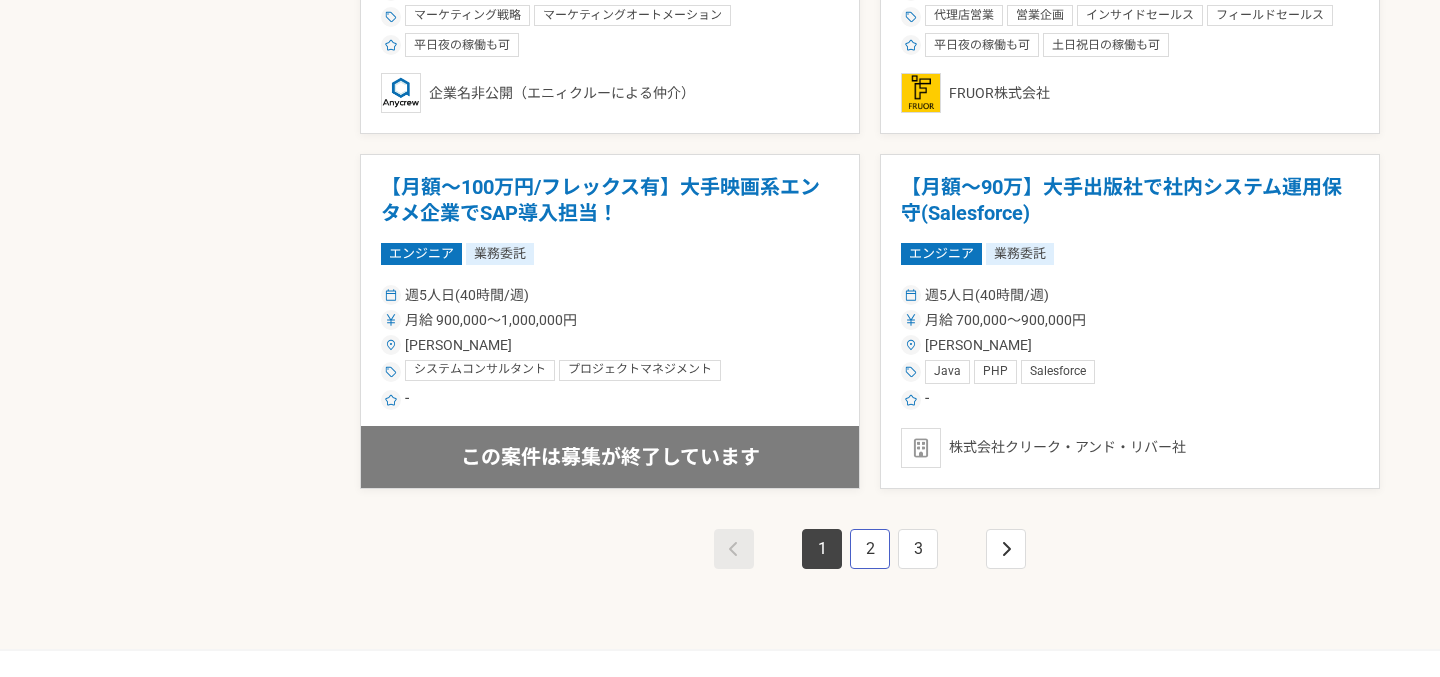 click on "2" at bounding box center [870, 549] 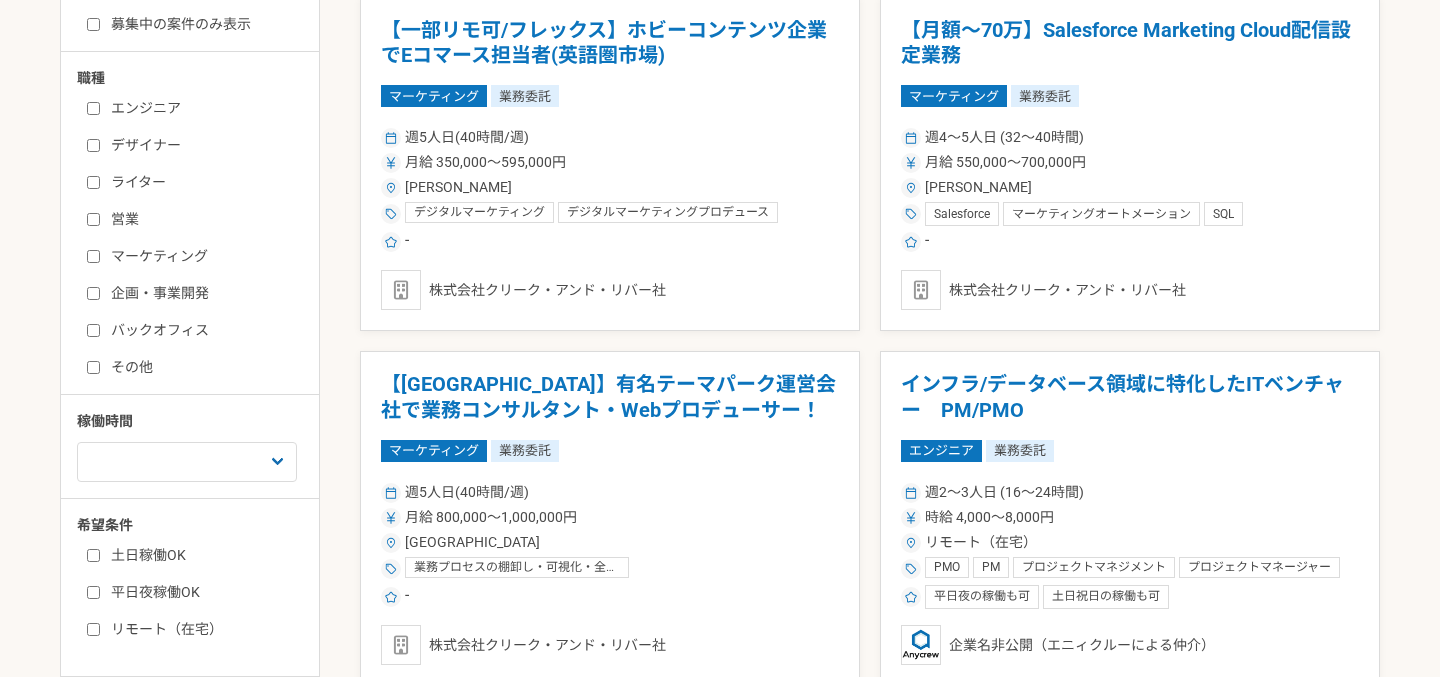 scroll, scrollTop: 0, scrollLeft: 0, axis: both 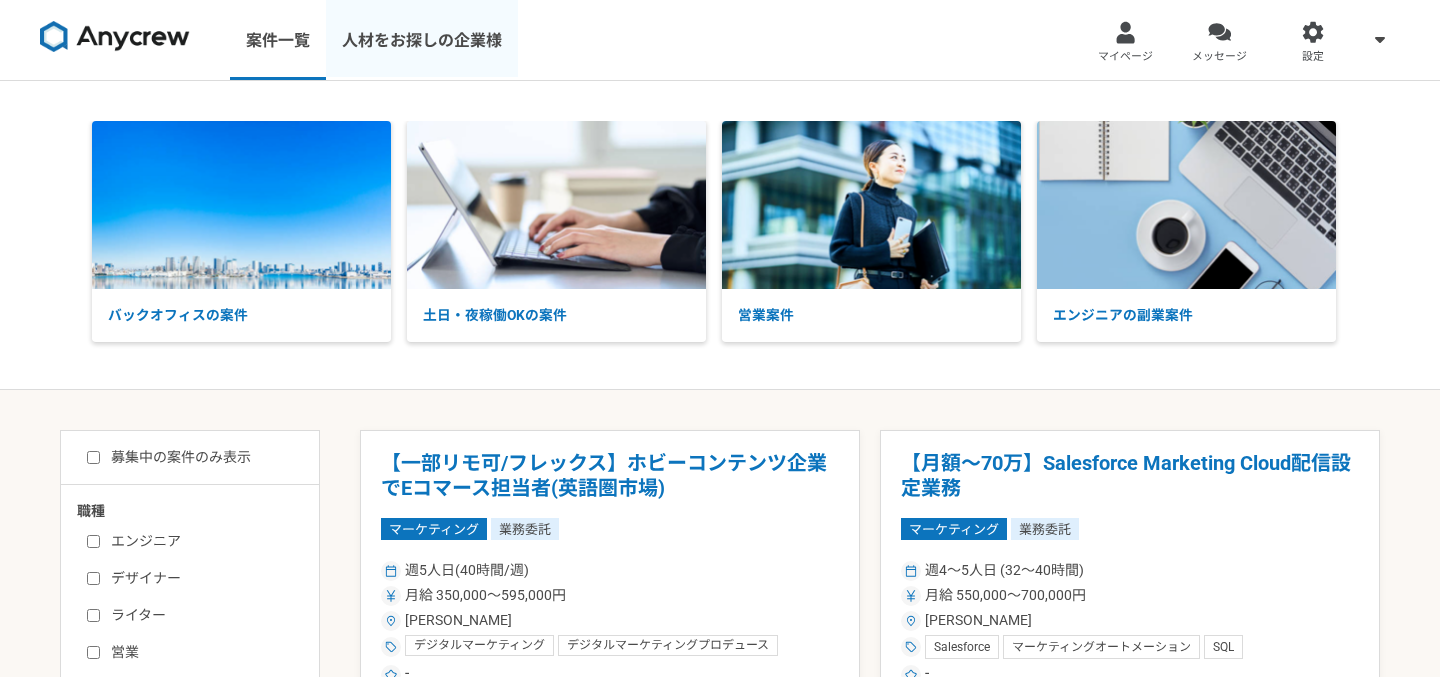 click on "人材をお探しの企業様" at bounding box center (422, 40) 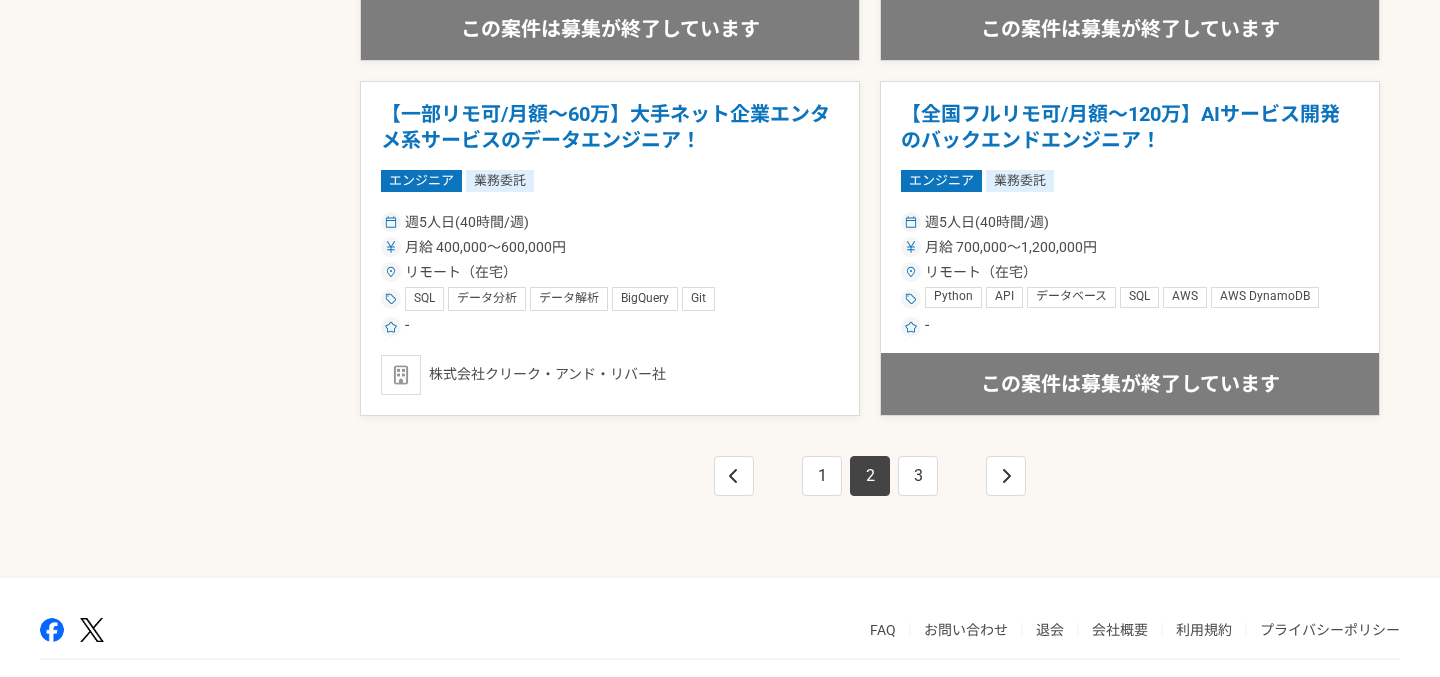scroll, scrollTop: 3583, scrollLeft: 0, axis: vertical 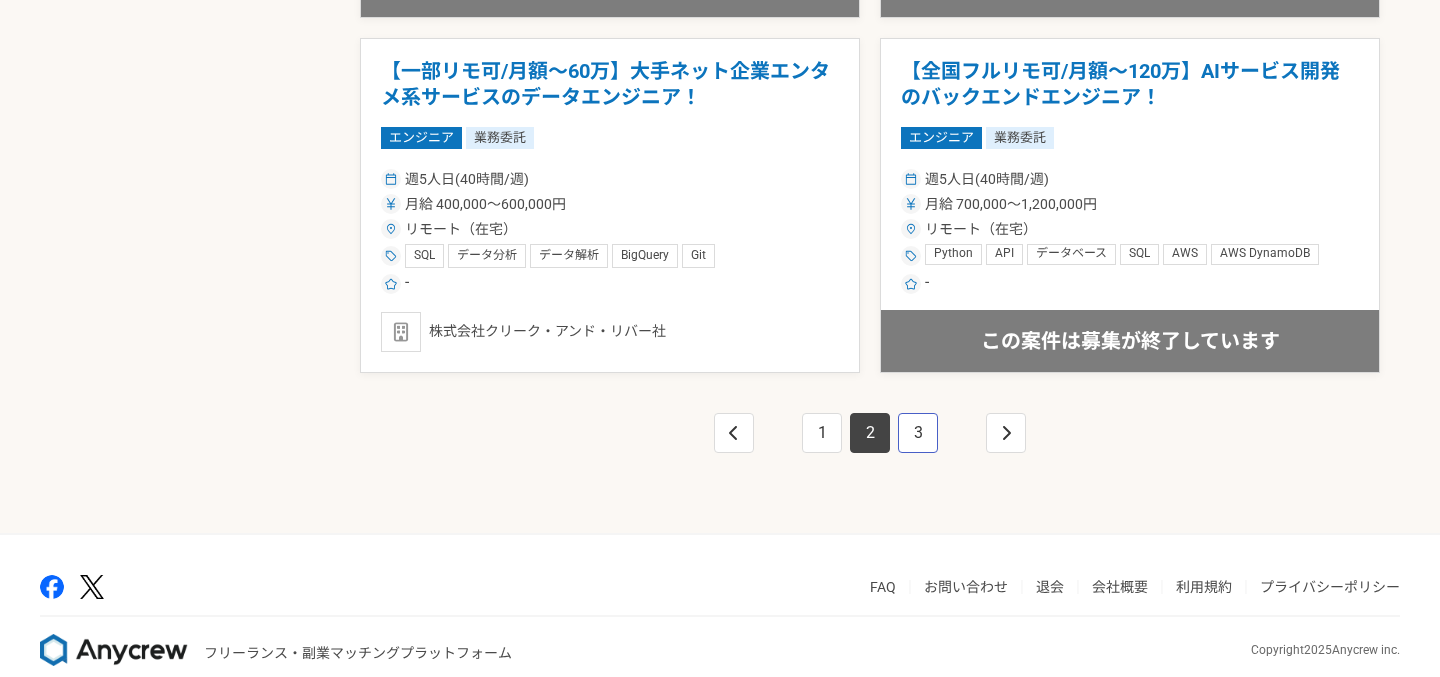 click on "3" at bounding box center (918, 433) 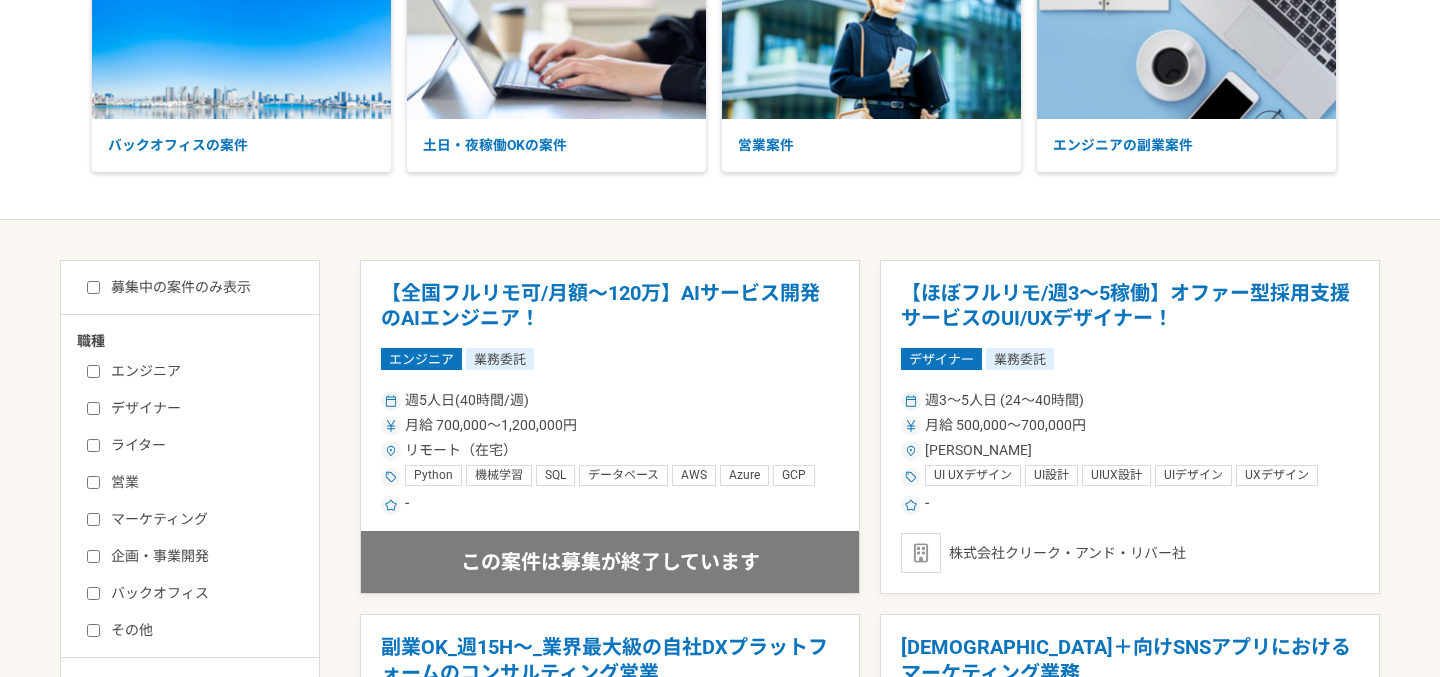 scroll, scrollTop: 0, scrollLeft: 0, axis: both 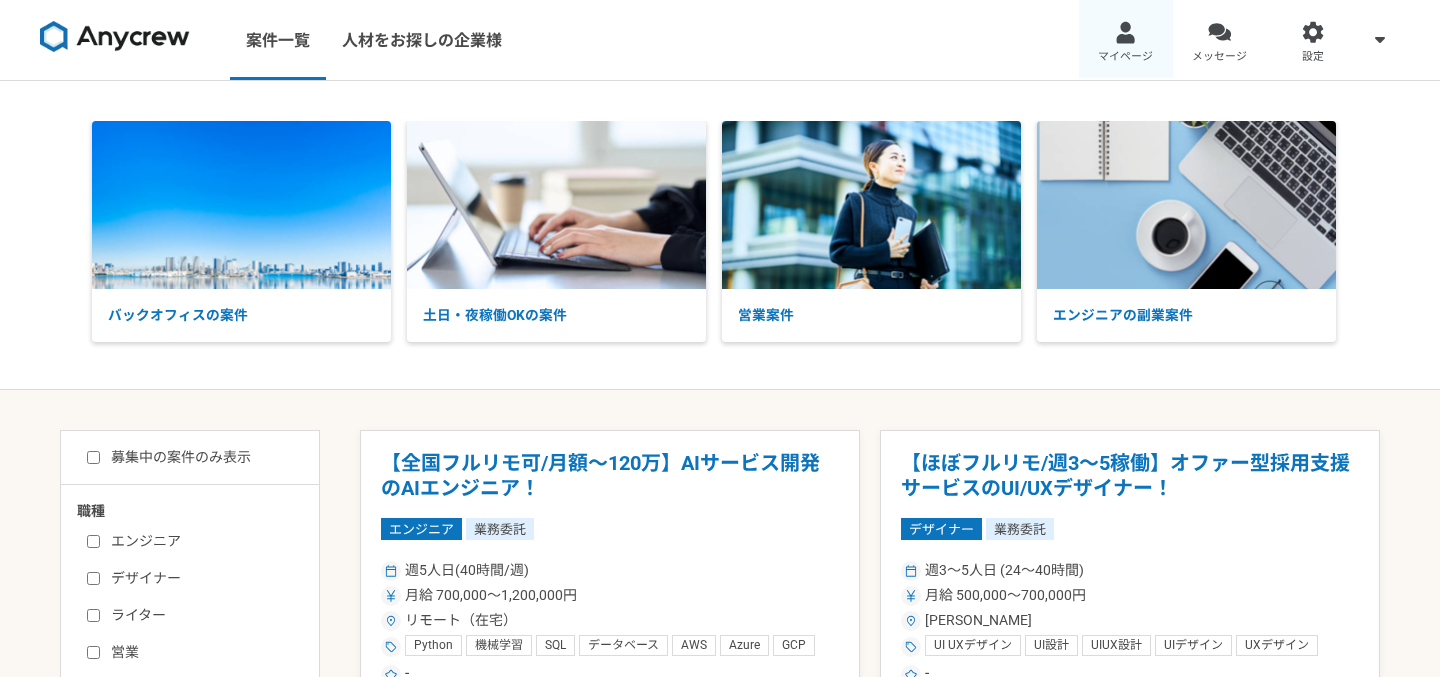 click on "マイページ" at bounding box center [1126, 40] 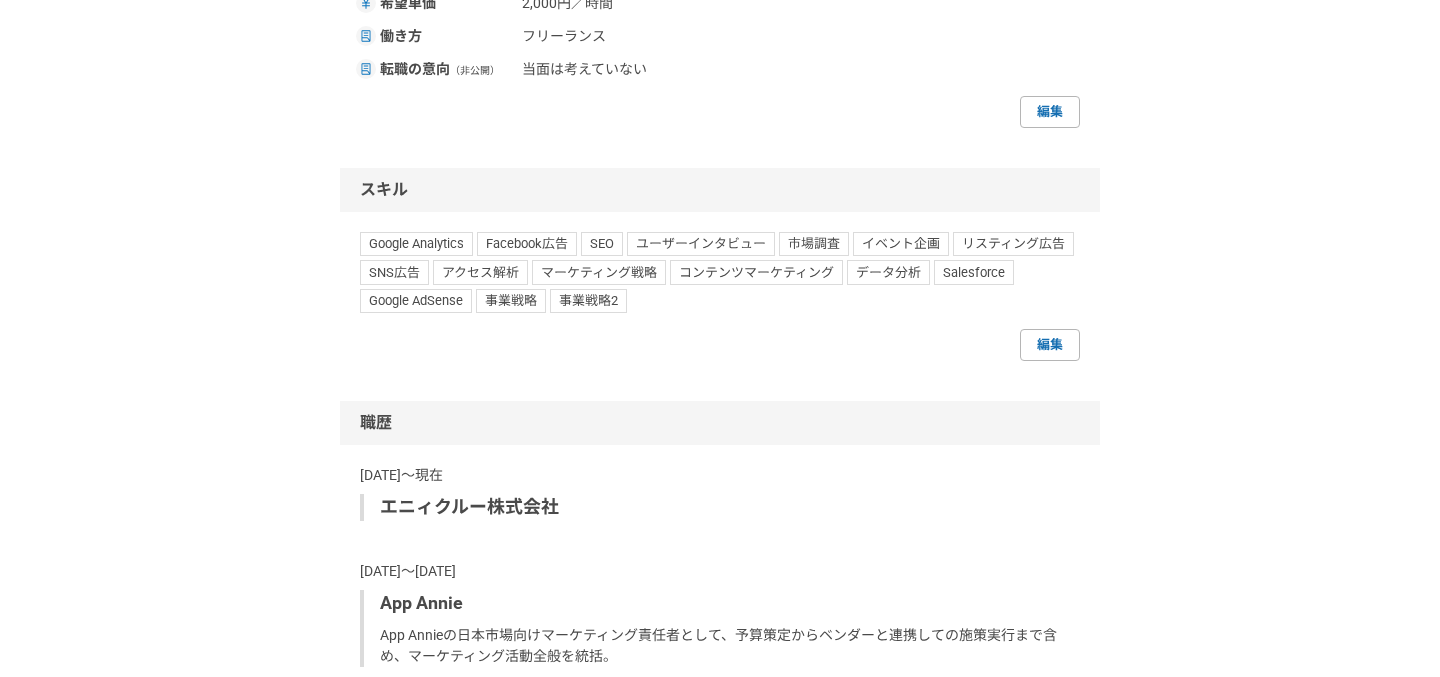 scroll, scrollTop: 1057, scrollLeft: 0, axis: vertical 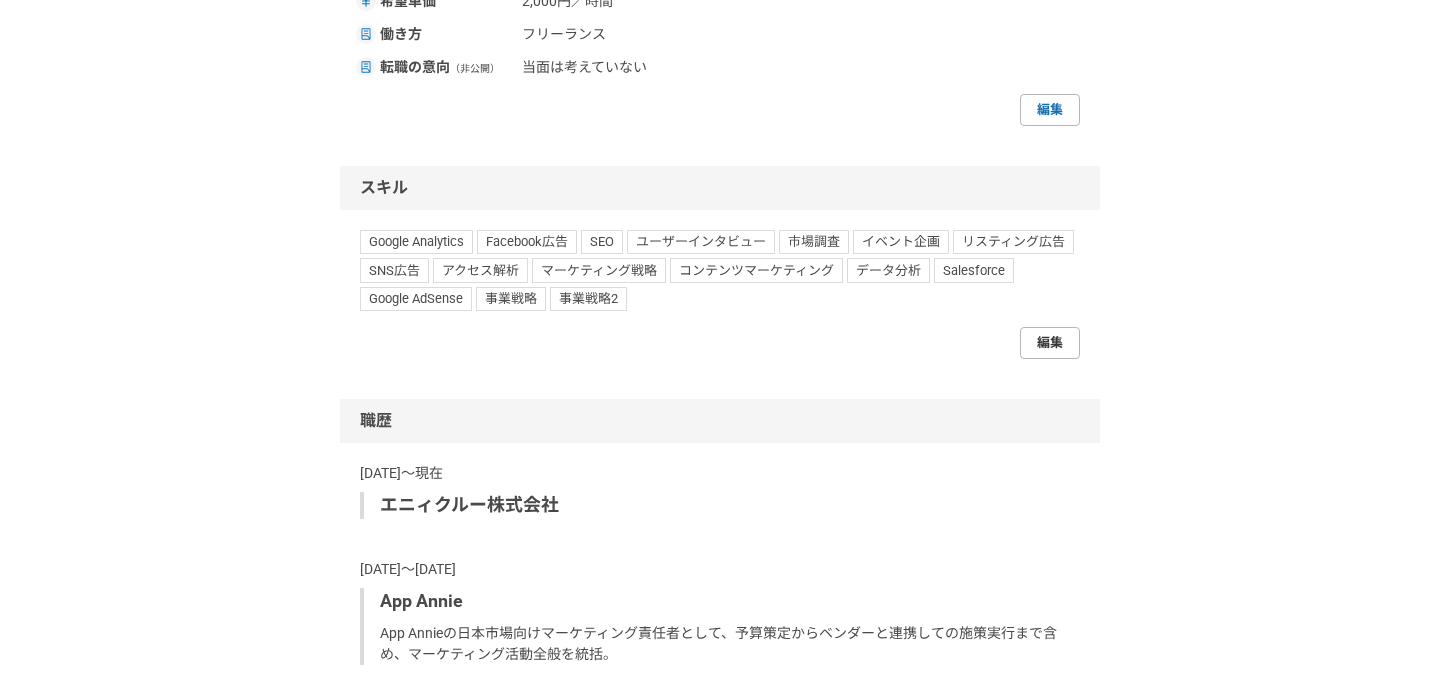 click on "編集" at bounding box center [1050, 343] 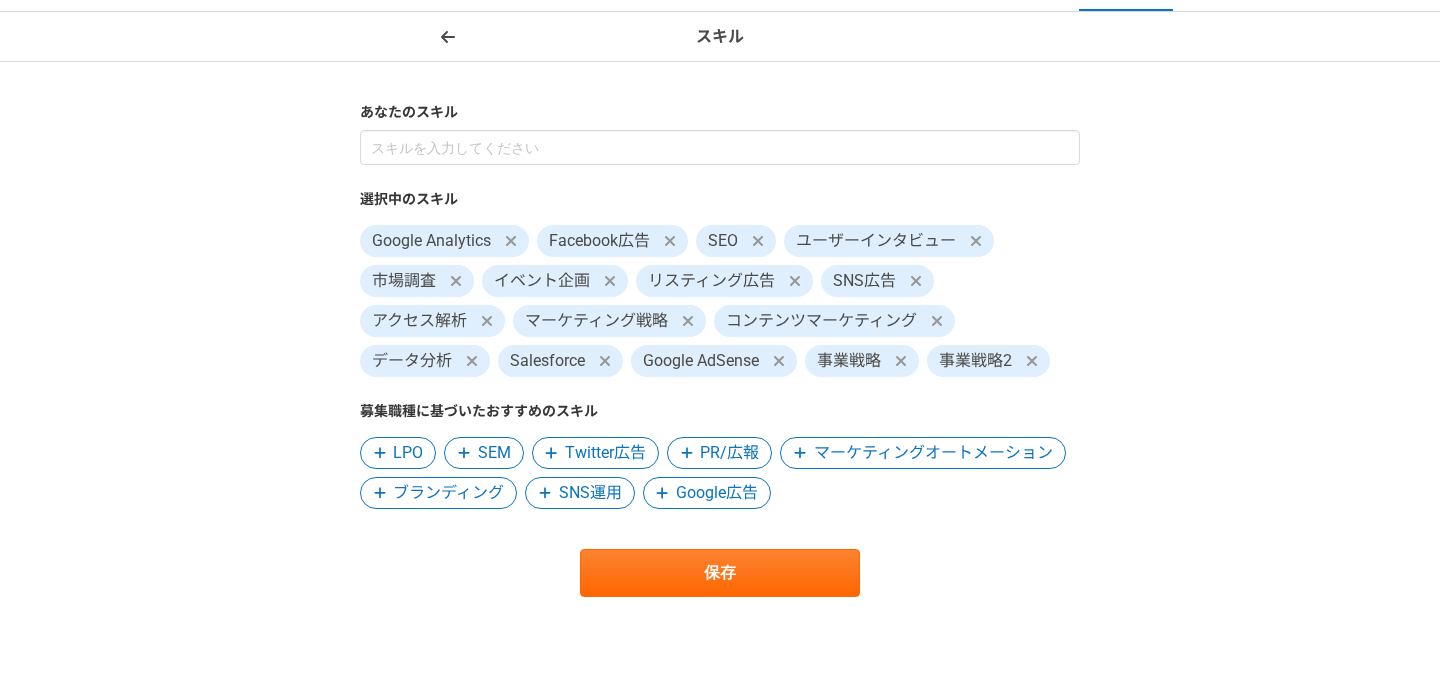 scroll, scrollTop: 72, scrollLeft: 0, axis: vertical 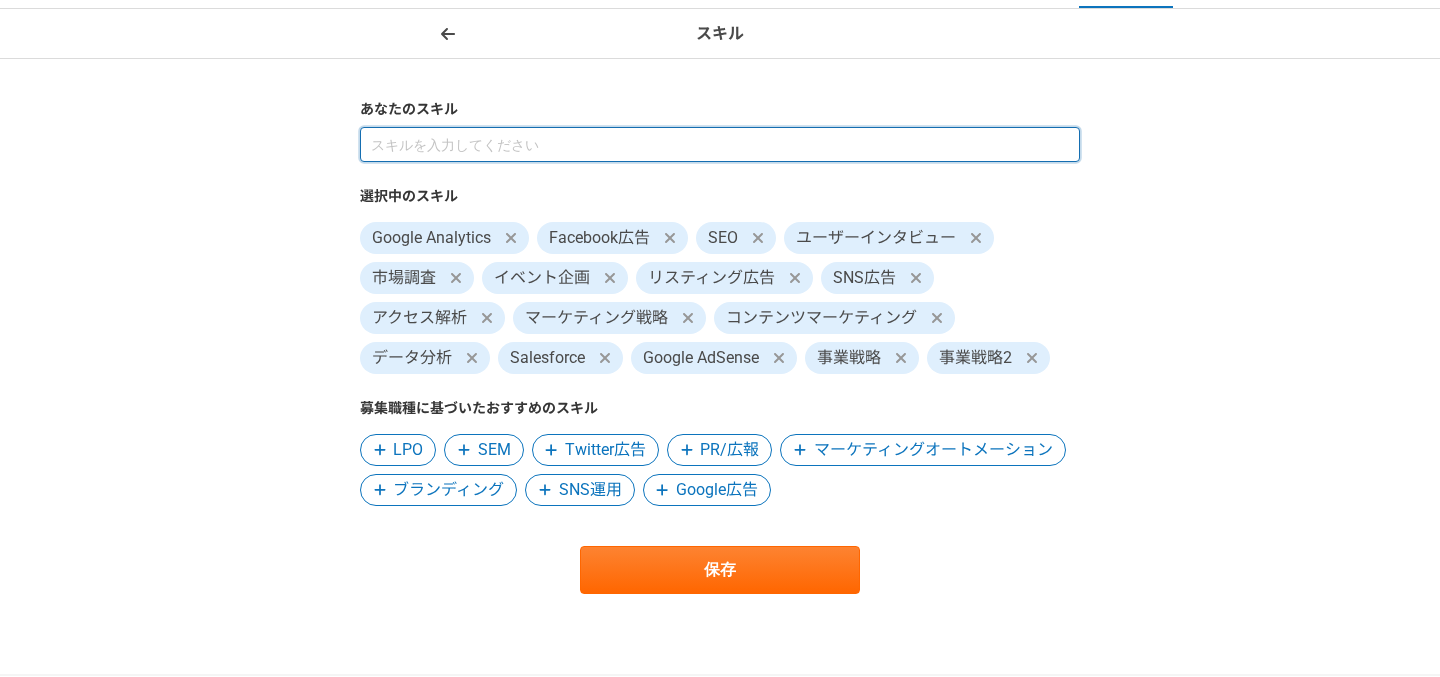 click at bounding box center [720, 144] 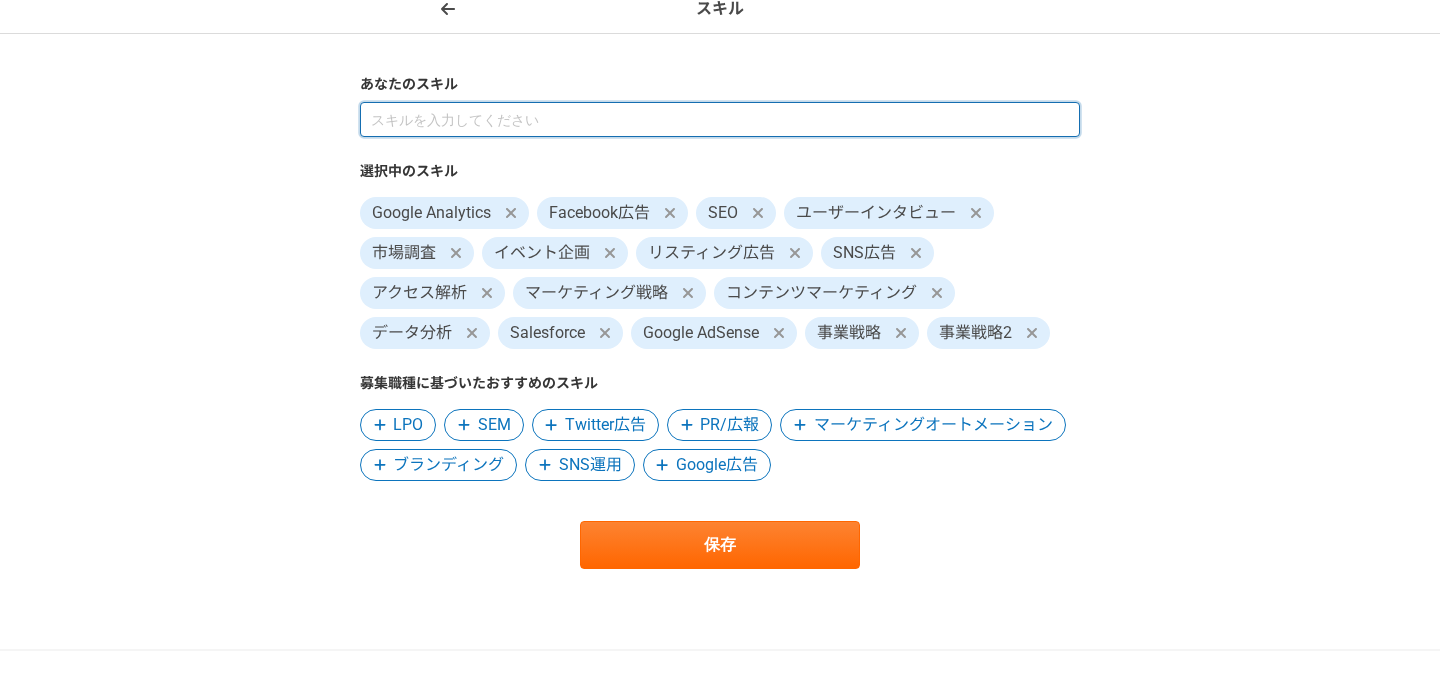 scroll, scrollTop: 99, scrollLeft: 0, axis: vertical 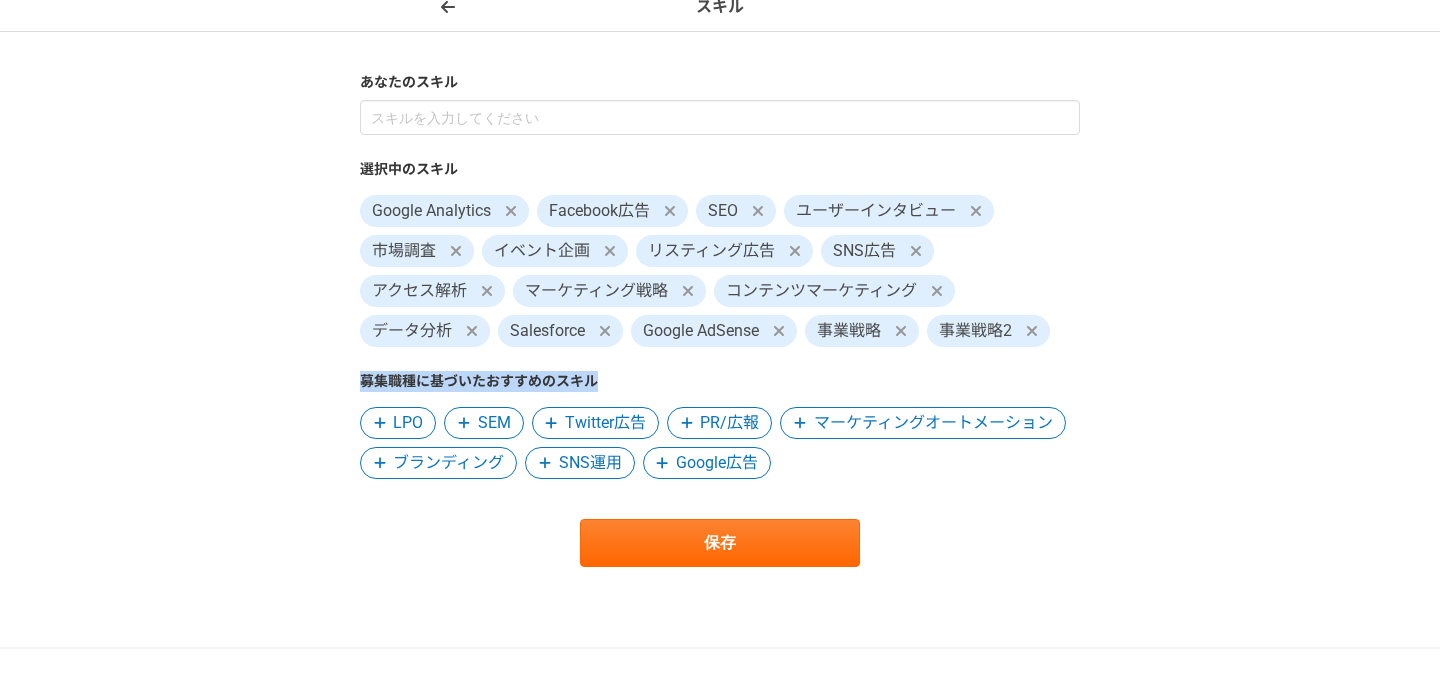 drag, startPoint x: 360, startPoint y: 379, endPoint x: 594, endPoint y: 379, distance: 234 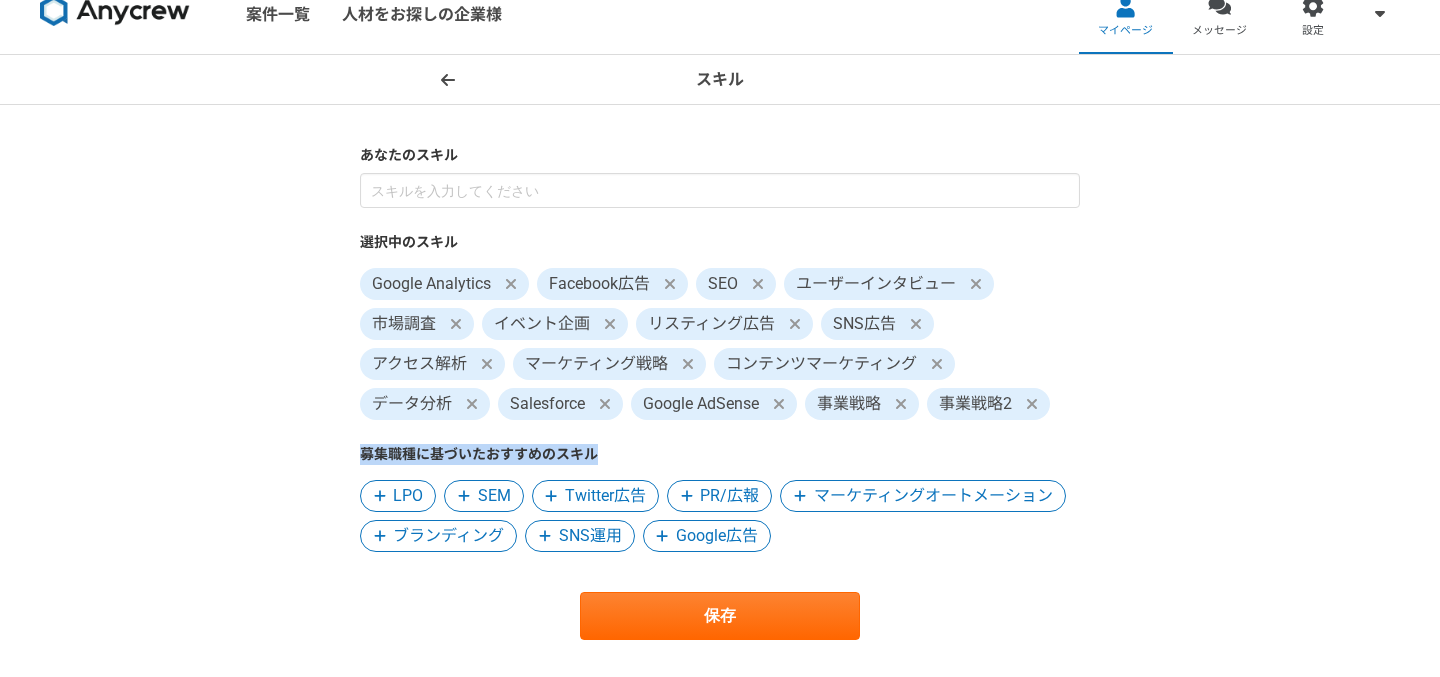 scroll, scrollTop: 24, scrollLeft: 0, axis: vertical 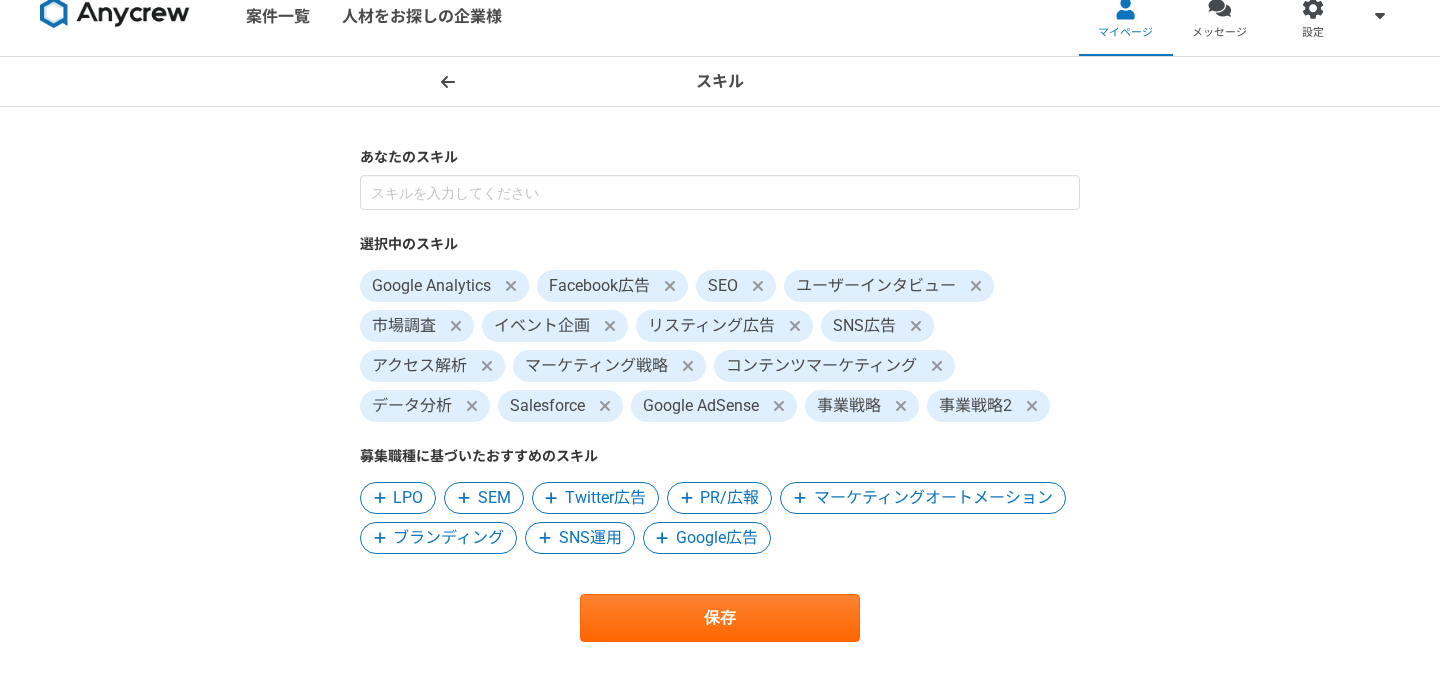 click 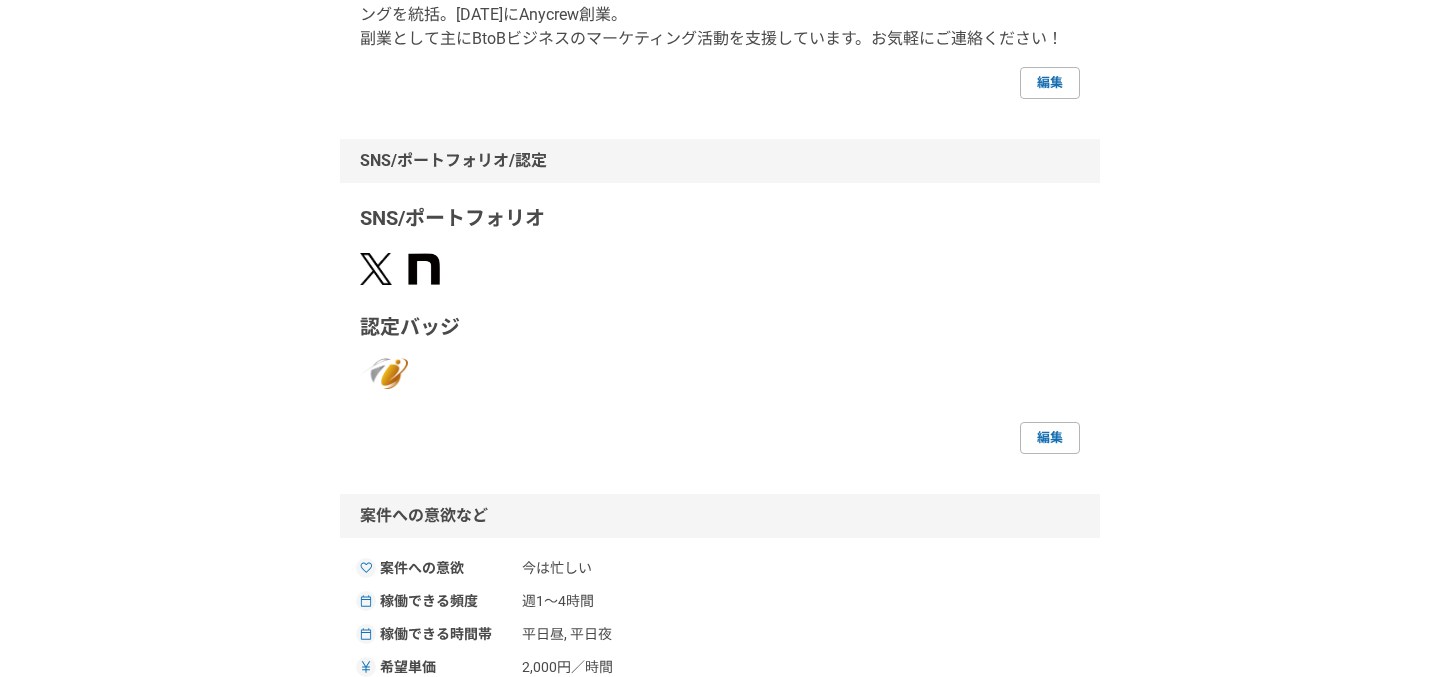 scroll, scrollTop: 462, scrollLeft: 0, axis: vertical 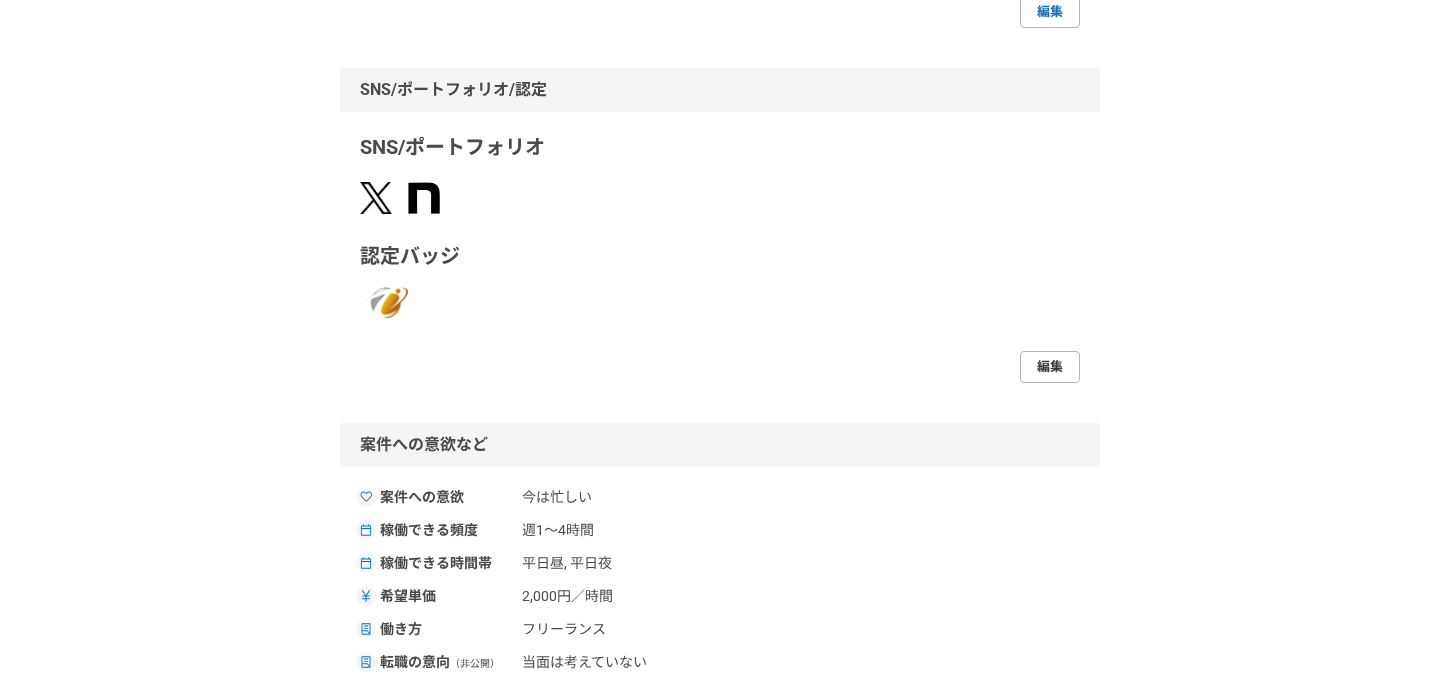 click on "編集" at bounding box center (1050, 367) 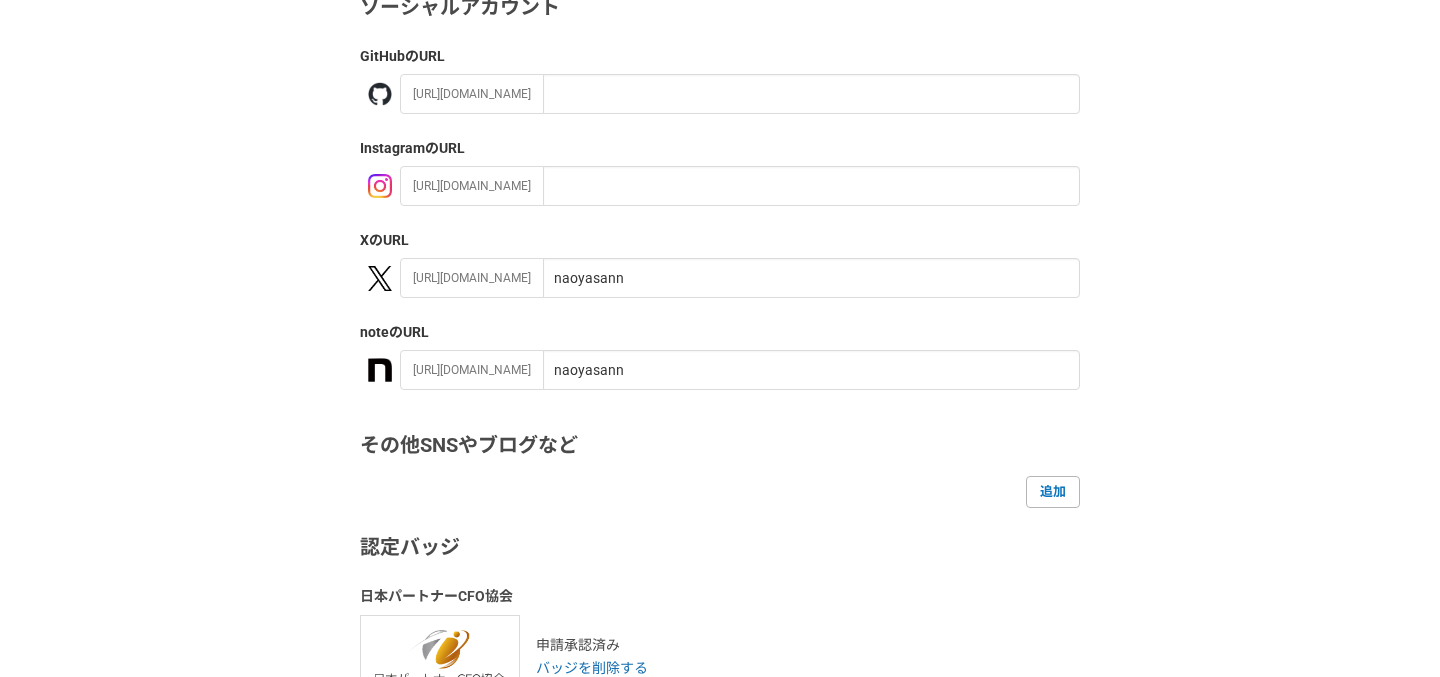 scroll, scrollTop: 0, scrollLeft: 0, axis: both 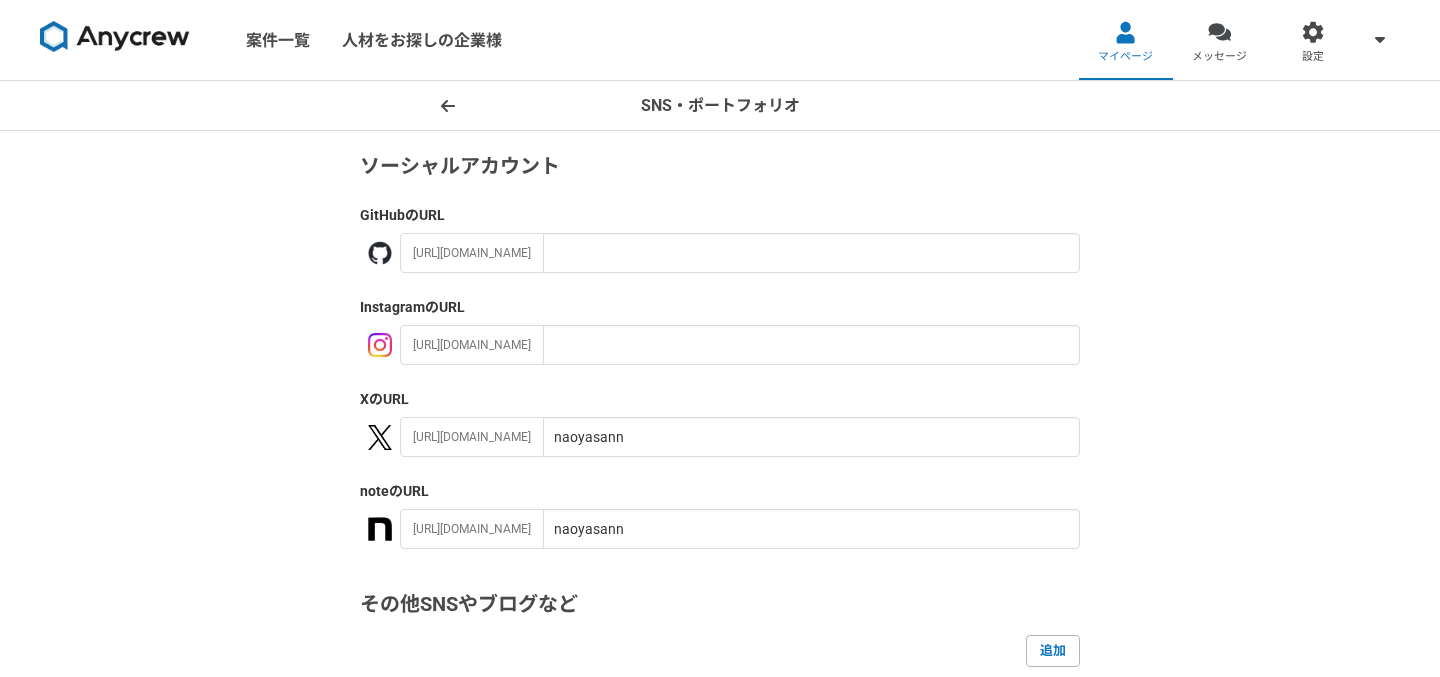 click 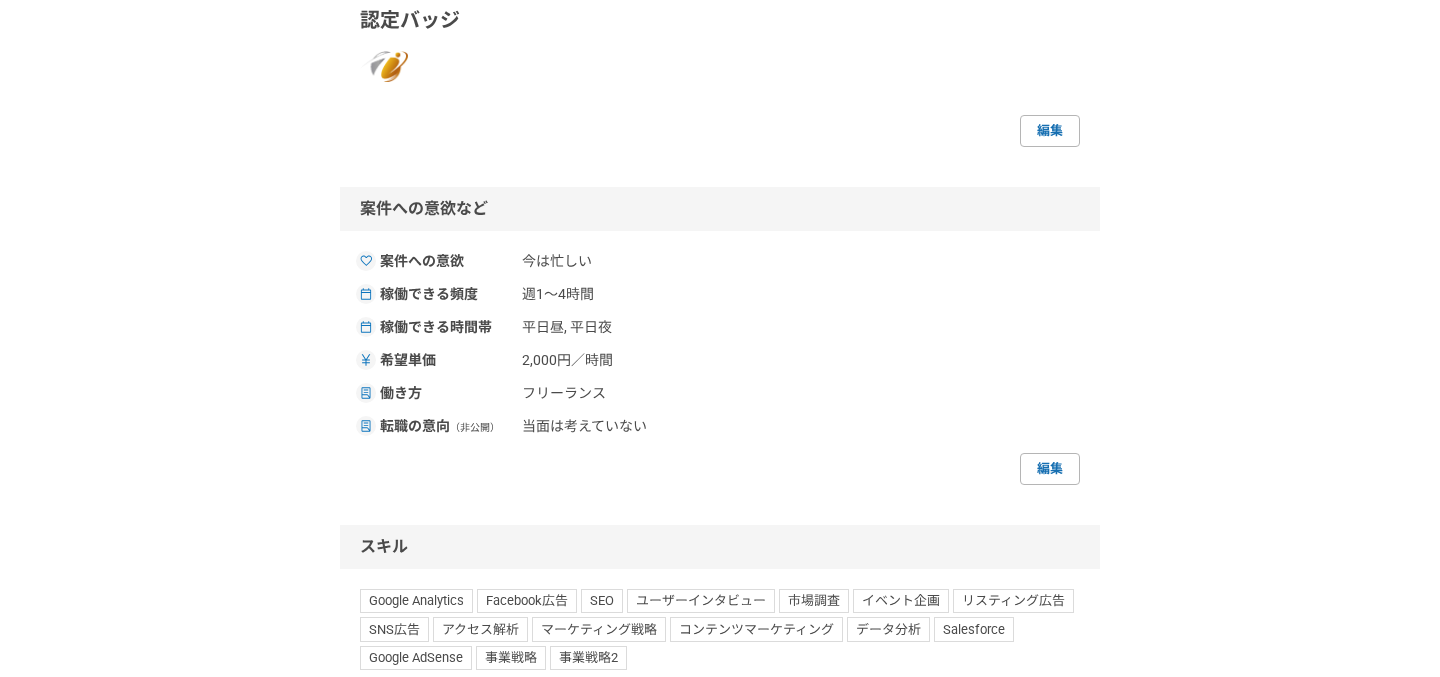 scroll, scrollTop: 732, scrollLeft: 0, axis: vertical 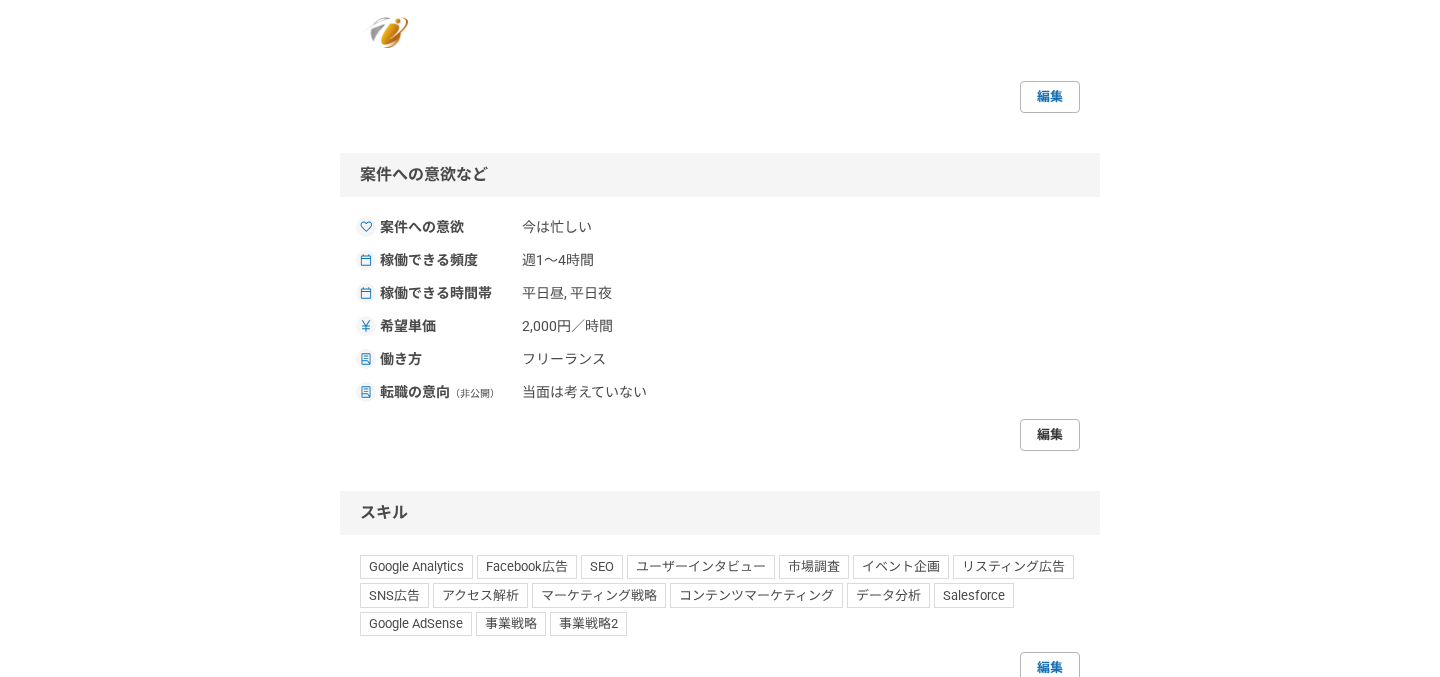click on "編集" at bounding box center (1050, 435) 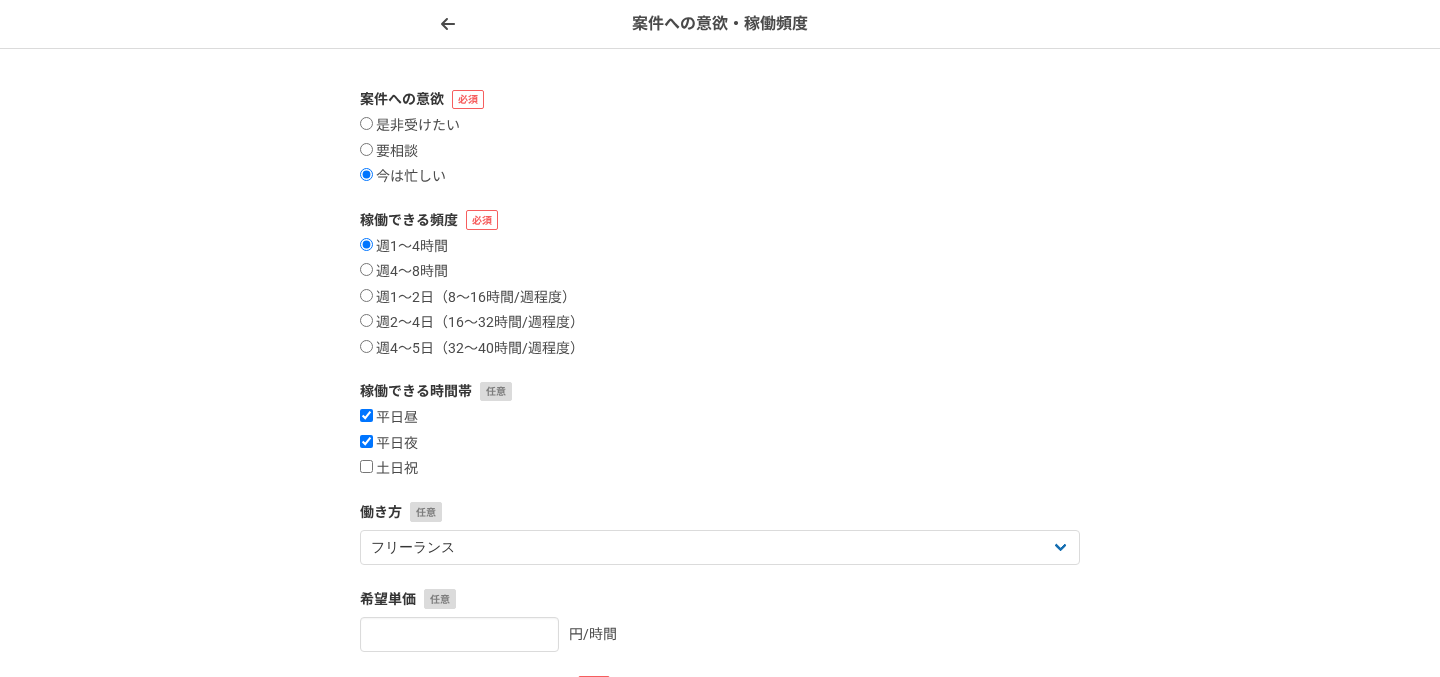 scroll, scrollTop: 0, scrollLeft: 0, axis: both 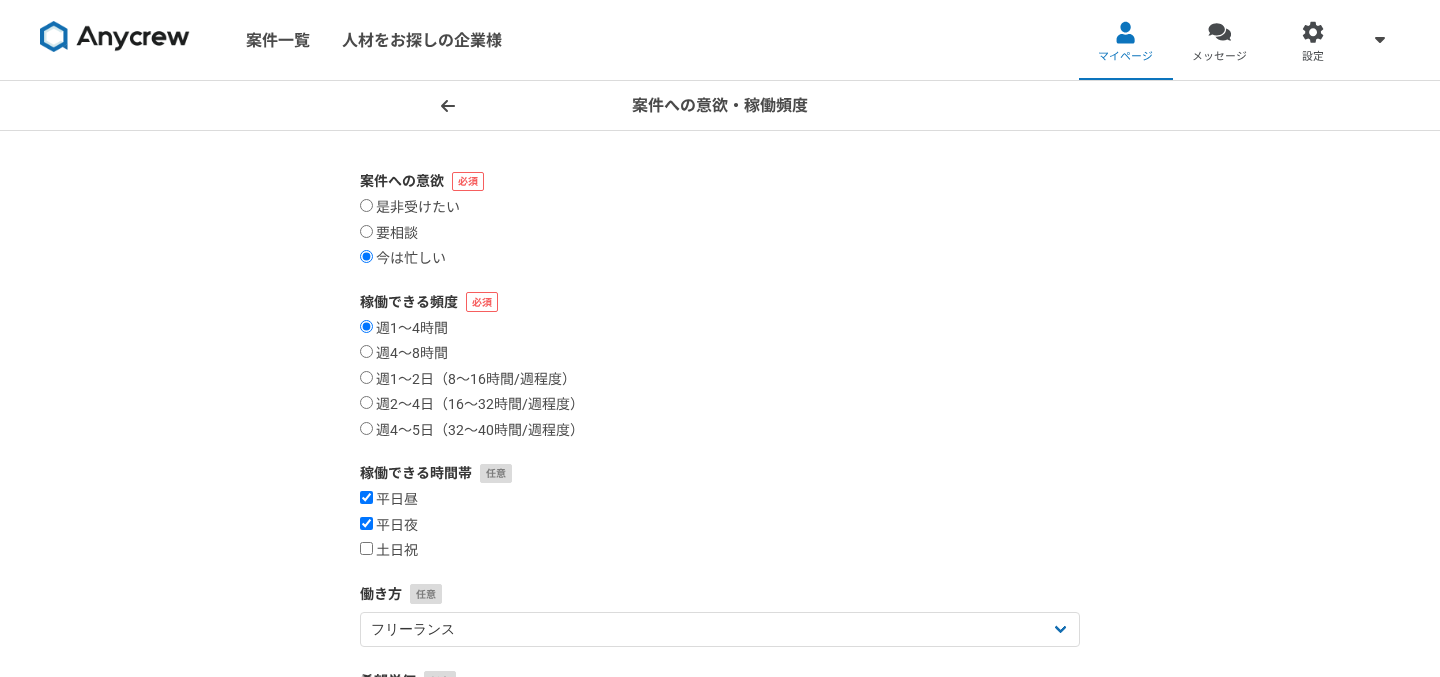 click at bounding box center (448, 106) 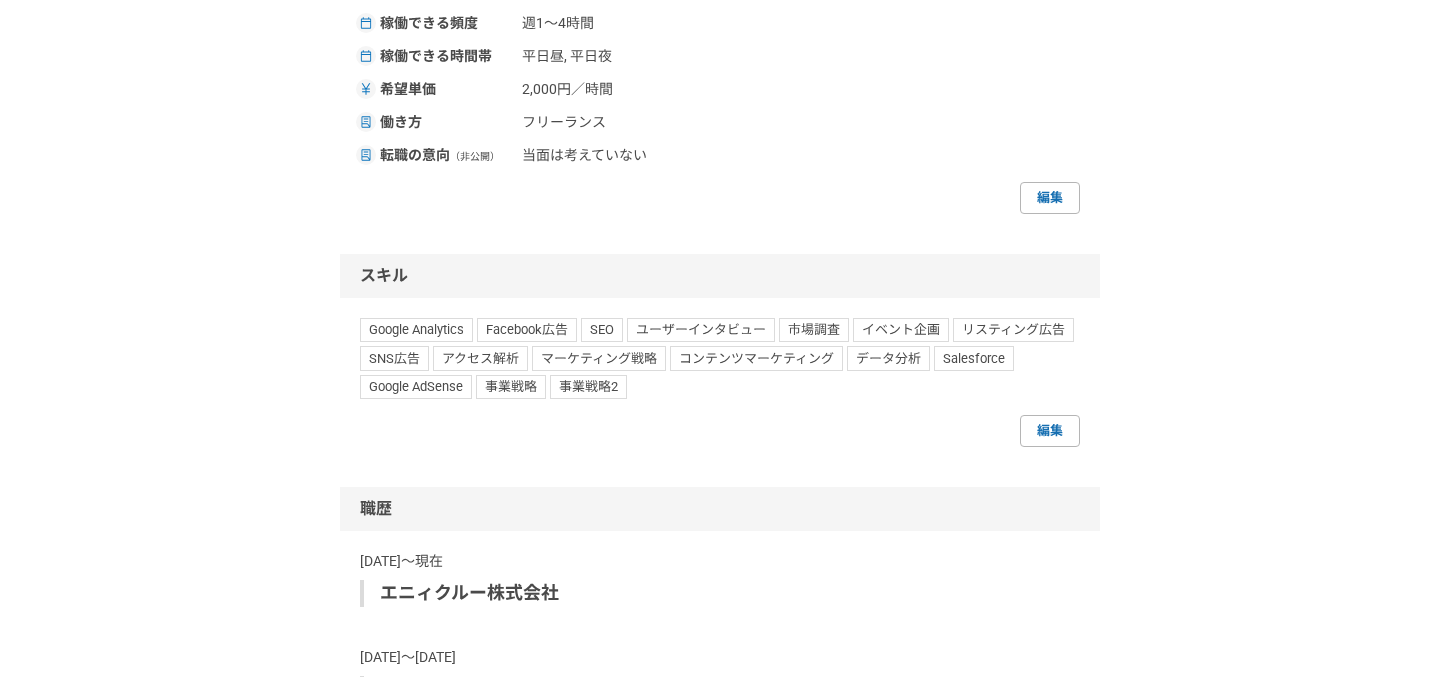 scroll, scrollTop: 1018, scrollLeft: 0, axis: vertical 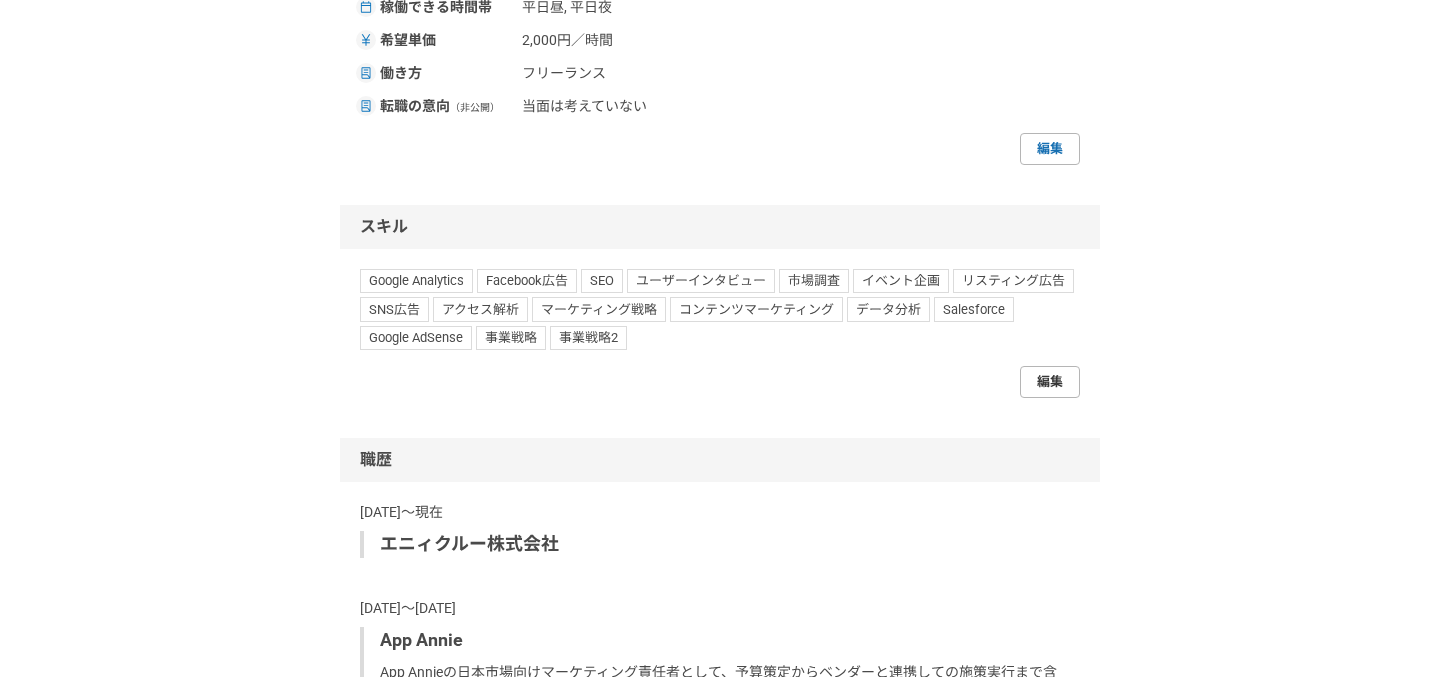 click on "編集" at bounding box center [1050, 382] 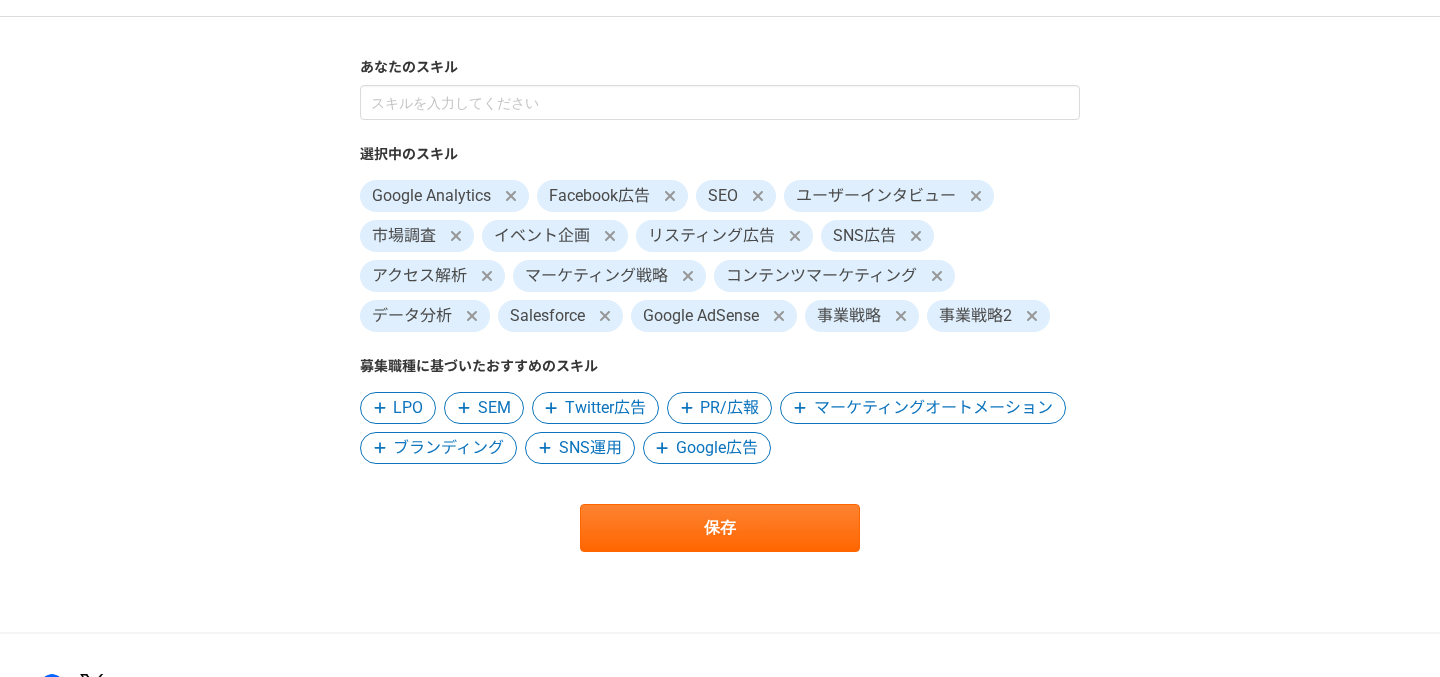 scroll, scrollTop: 0, scrollLeft: 0, axis: both 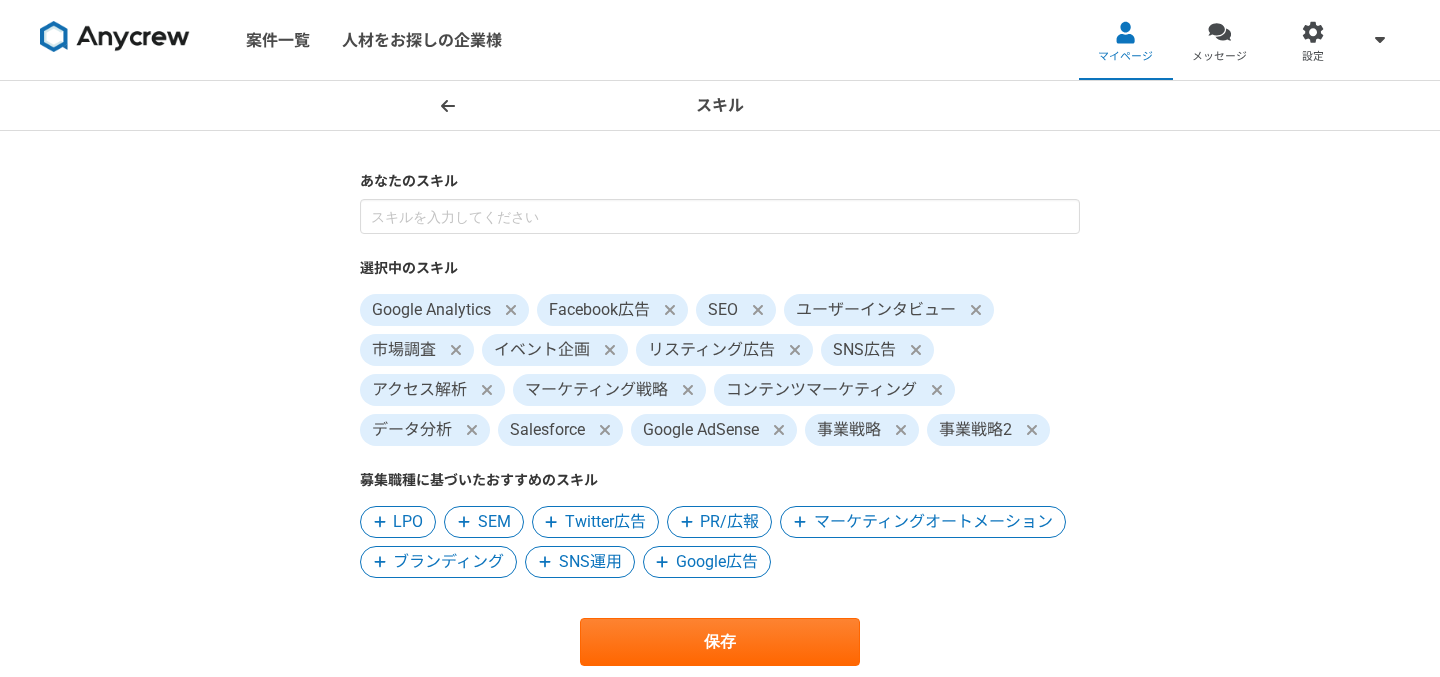 click 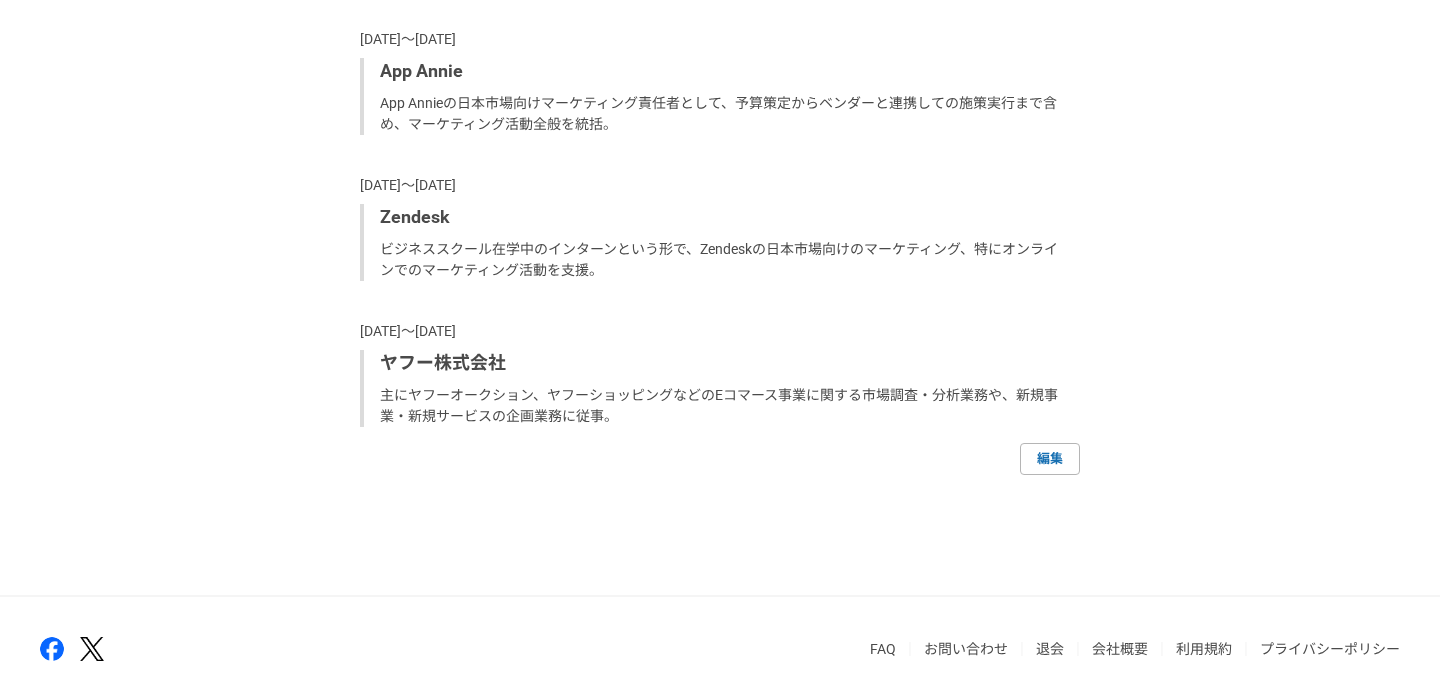 scroll, scrollTop: 1678, scrollLeft: 0, axis: vertical 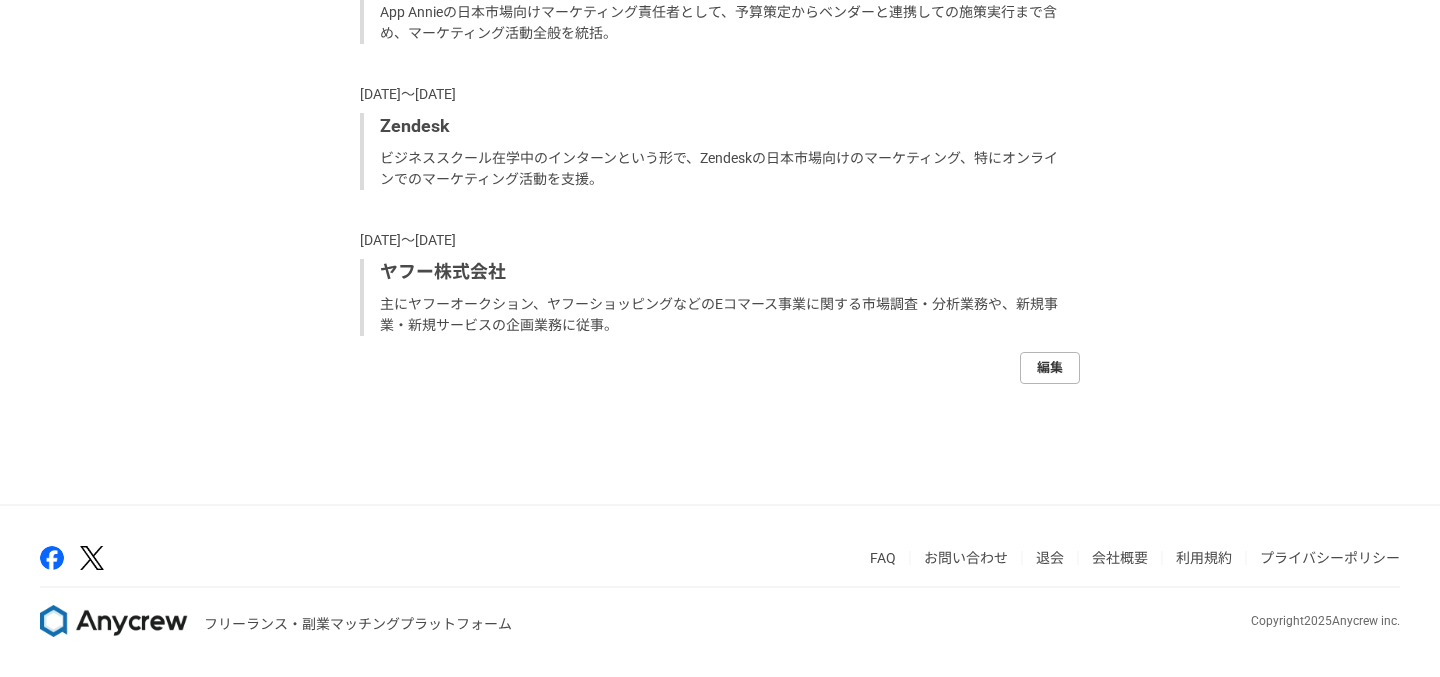 click on "編集" at bounding box center [1050, 368] 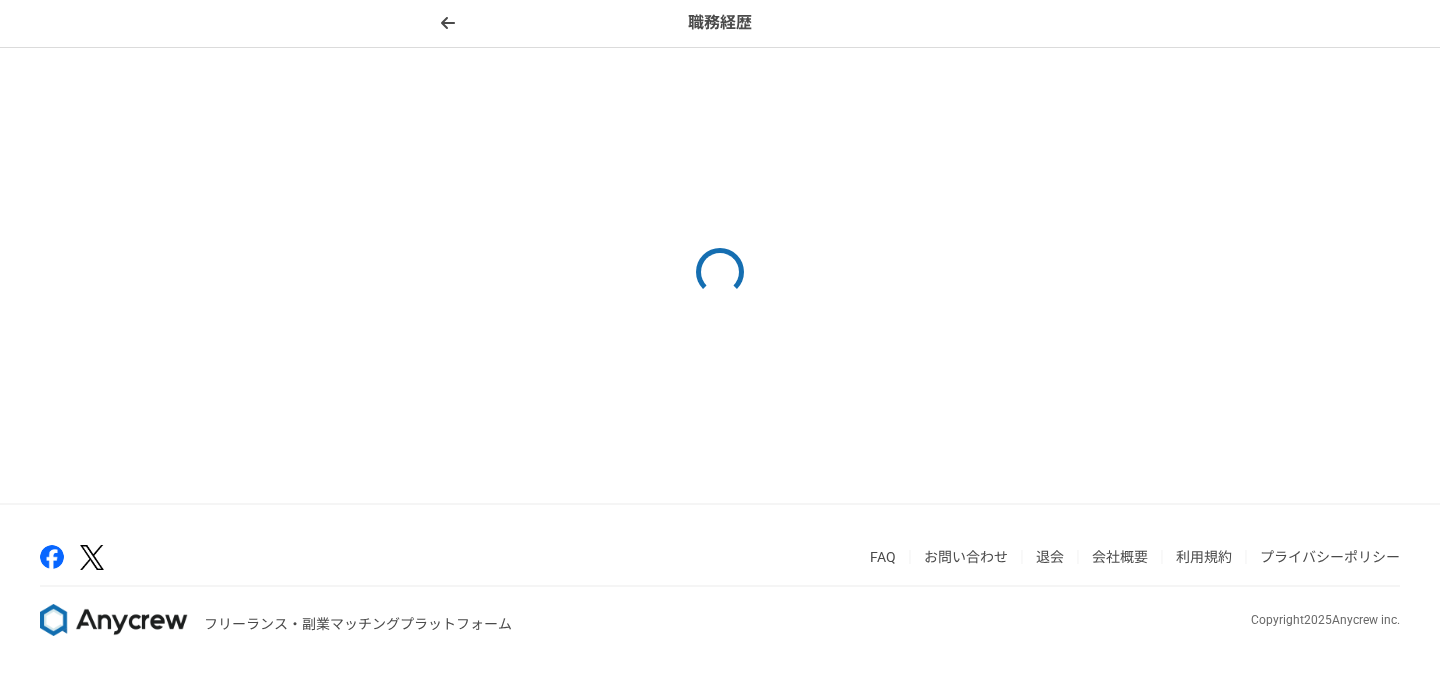 scroll 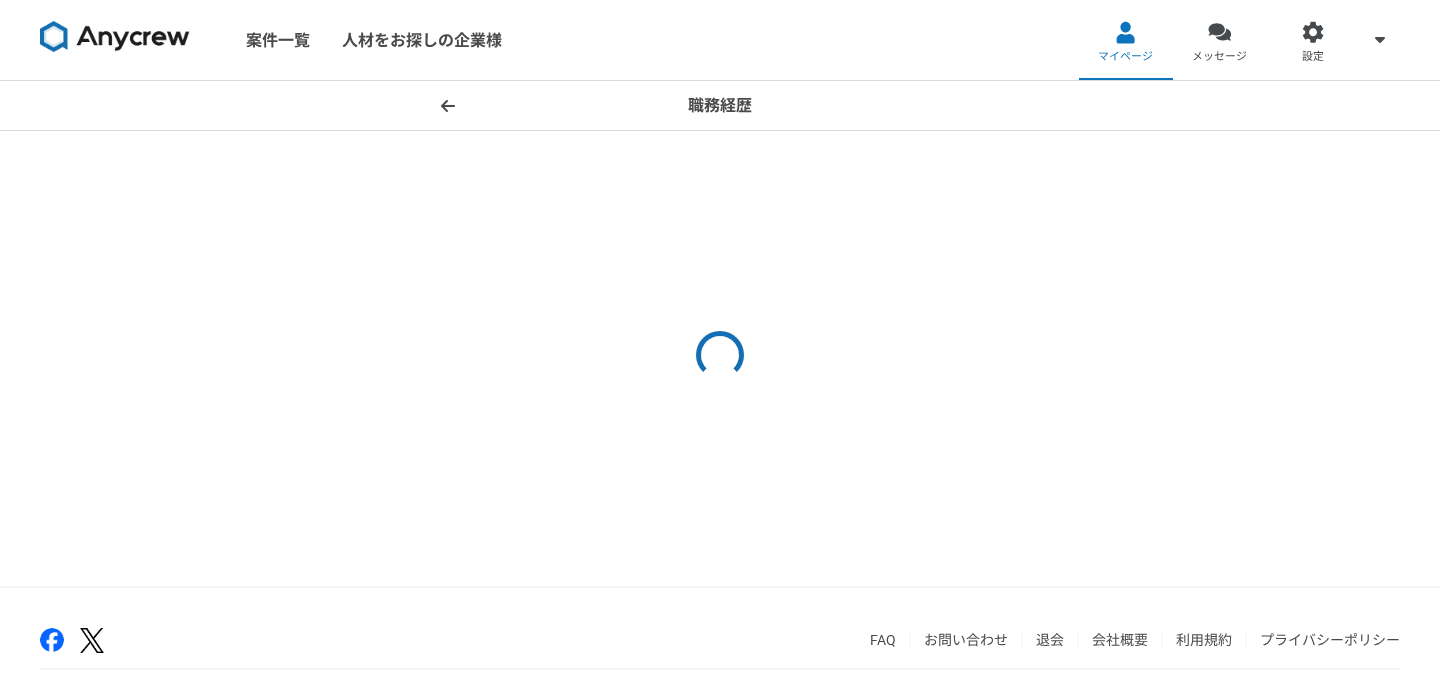 select on "2024" 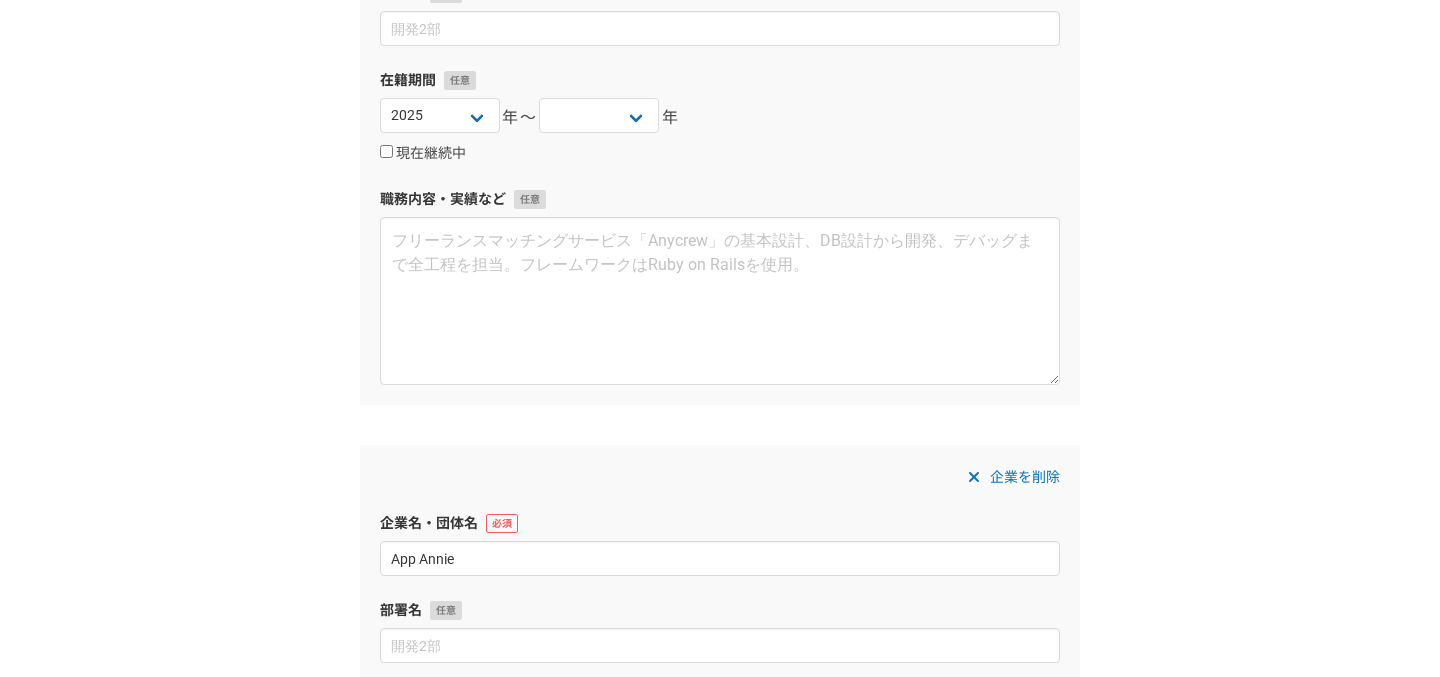scroll, scrollTop: 187, scrollLeft: 0, axis: vertical 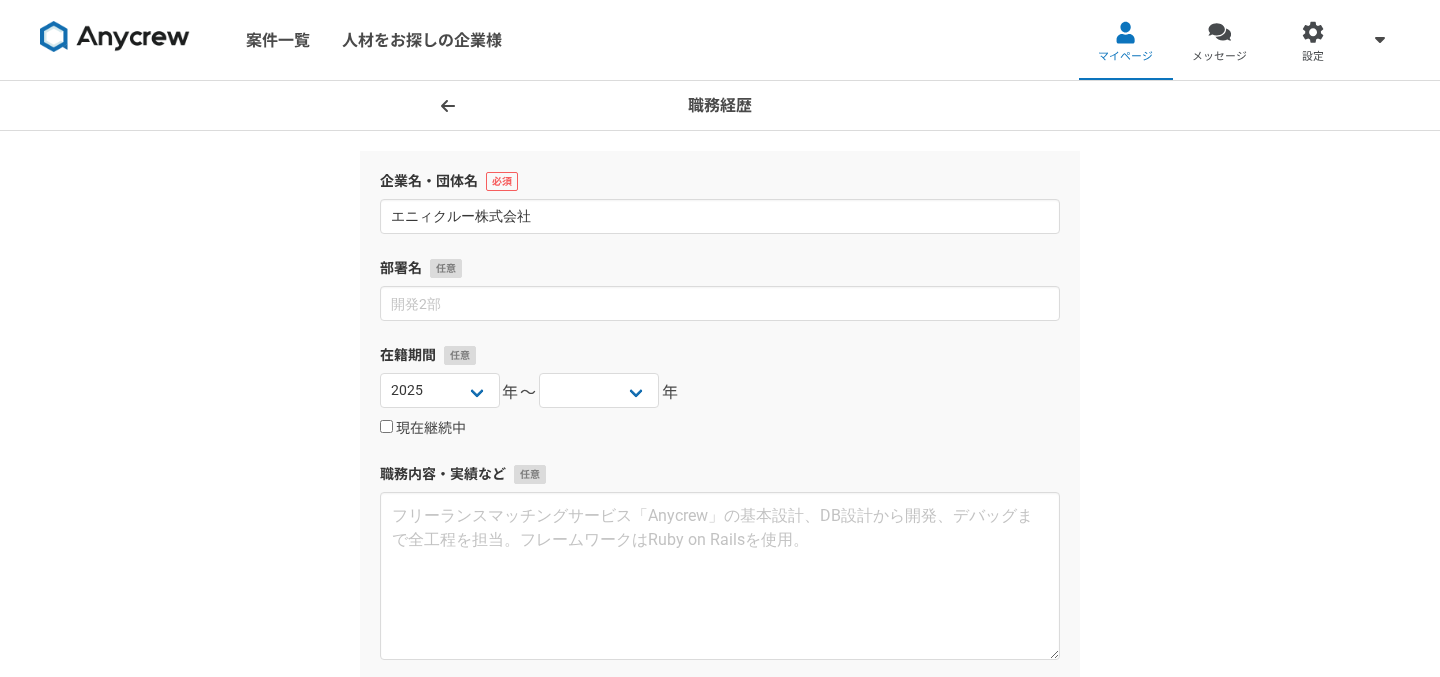 click 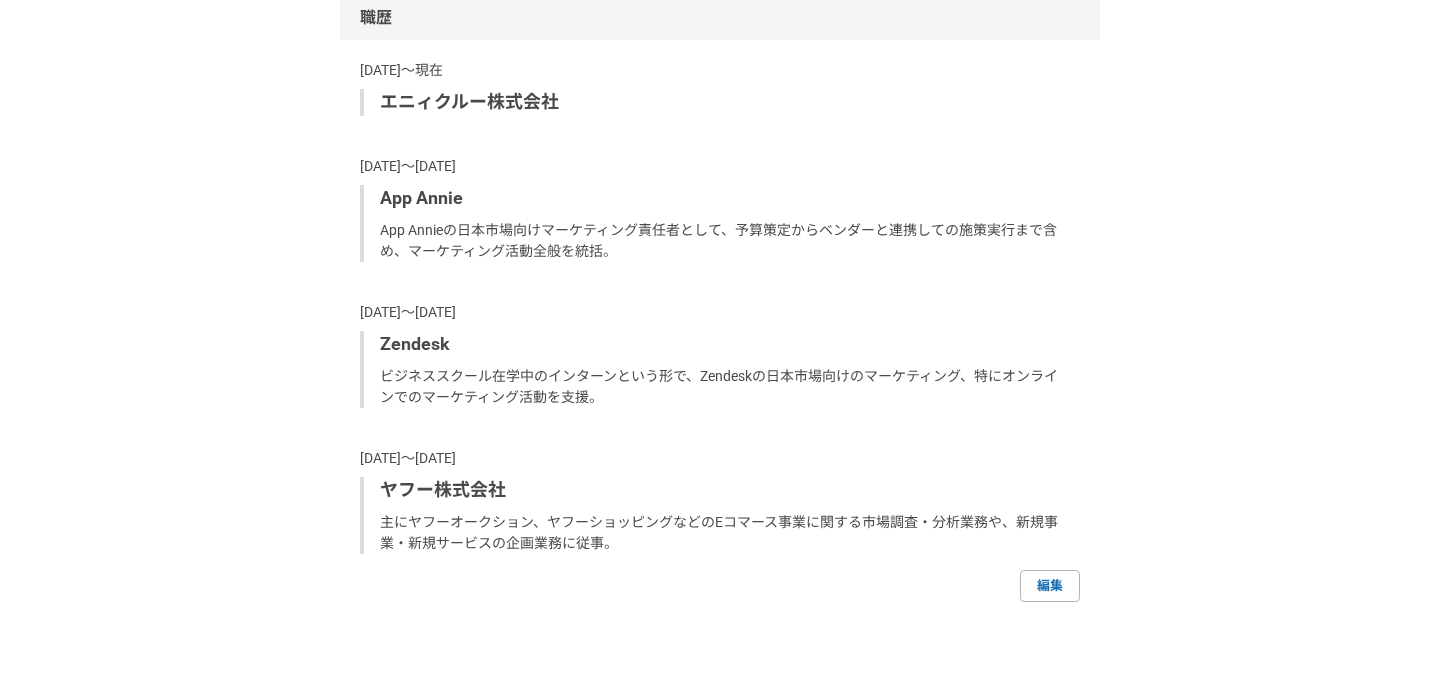 scroll, scrollTop: 1314, scrollLeft: 0, axis: vertical 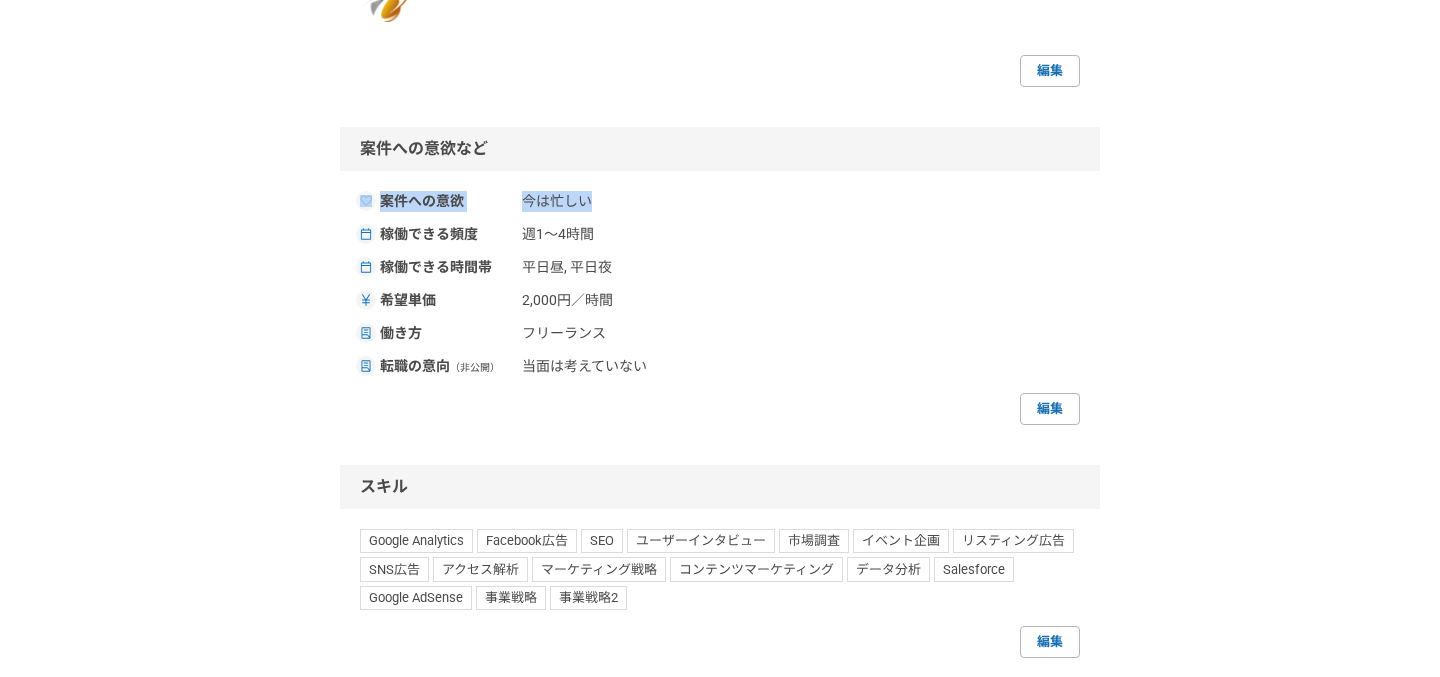 drag, startPoint x: 594, startPoint y: 196, endPoint x: 336, endPoint y: 197, distance: 258.00195 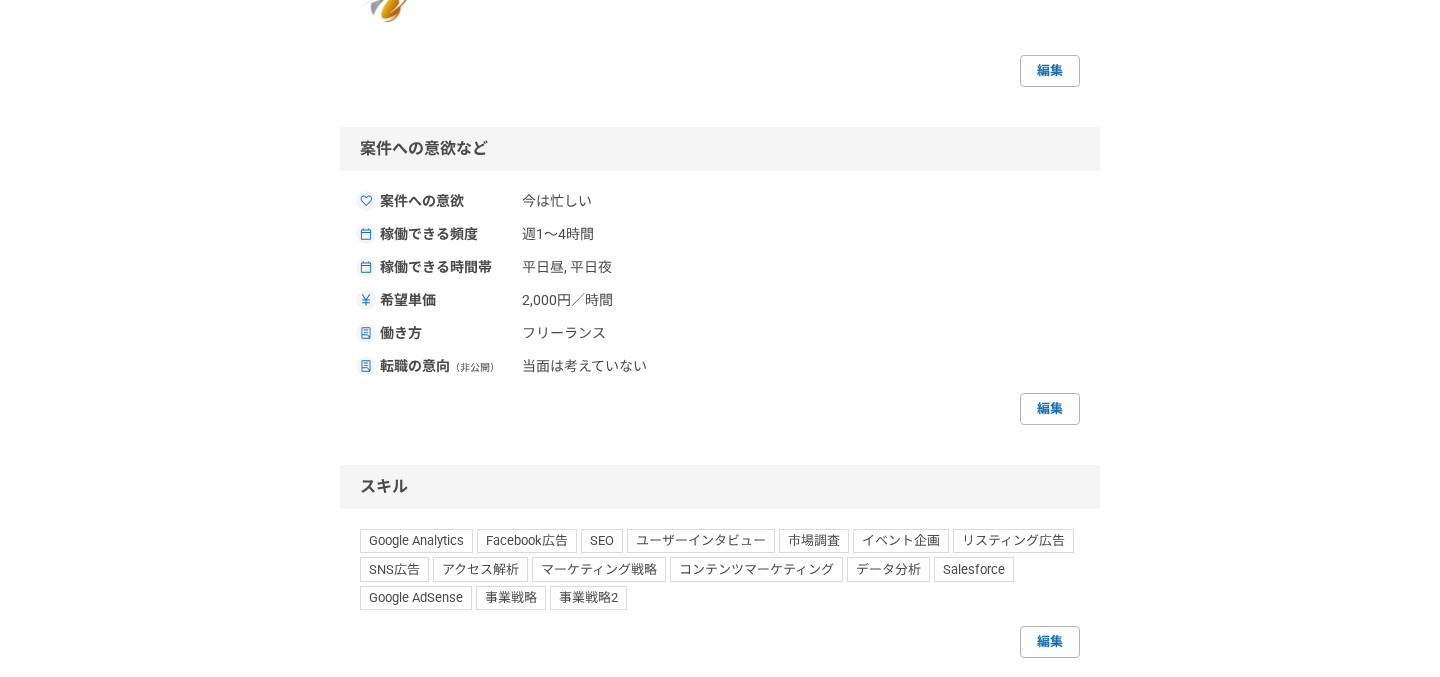 click on "採用担当者として利用する Anycrew田村 エニィクルー株式会社 マーケティング 東京都 編集 プライバシー設定 非公開（スカウト対象外） 編集 自己紹介 Yahoo! JAPANで事業企画や調査分析業務に従事。2013年に退職後UC SanDiegoにMBA留学。在学中にZendesk Inc.の日本向けマーケティングを支援。帰国後App Annie Japanのマーケティングを統括。2017年8月にAnycrew創業。
副業として主にBtoBビジネスのマーケティング活動を支援しています。お気軽にご連絡ください！
編集 SNS/ポートフォリオ/認定 SNS/ポートフォリオ 認定バッジ パートナーCFO養成塾を修了した日本パートナーCFO協会の会員です 編集 案件への意欲など 案件への意欲 今は忙しい 稼働できる頻度 週1〜4時間 稼働できる時間帯 平日昼, 平日夜 希望単価 2,000円／時間 働き方 フリーランス 転職の意向 （非公開） 編集" at bounding box center (720, 373) 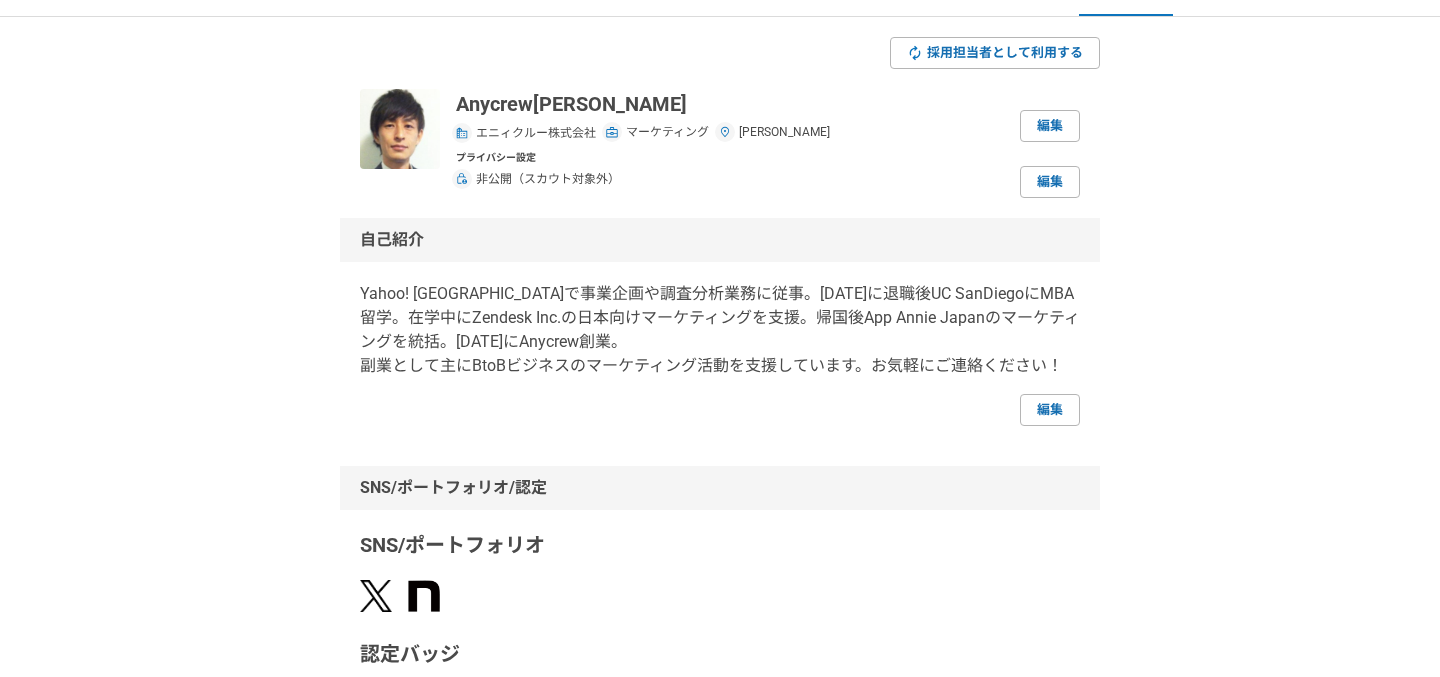 scroll, scrollTop: 0, scrollLeft: 0, axis: both 